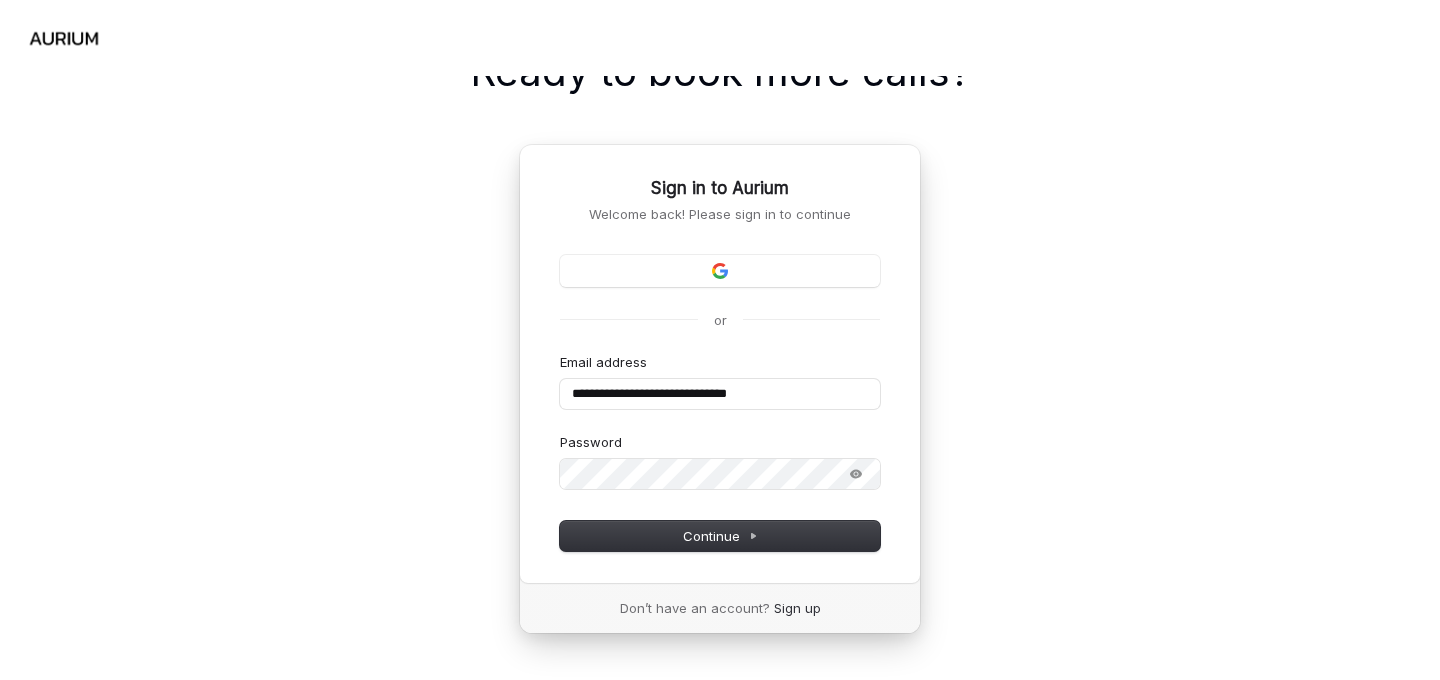 scroll, scrollTop: 0, scrollLeft: 0, axis: both 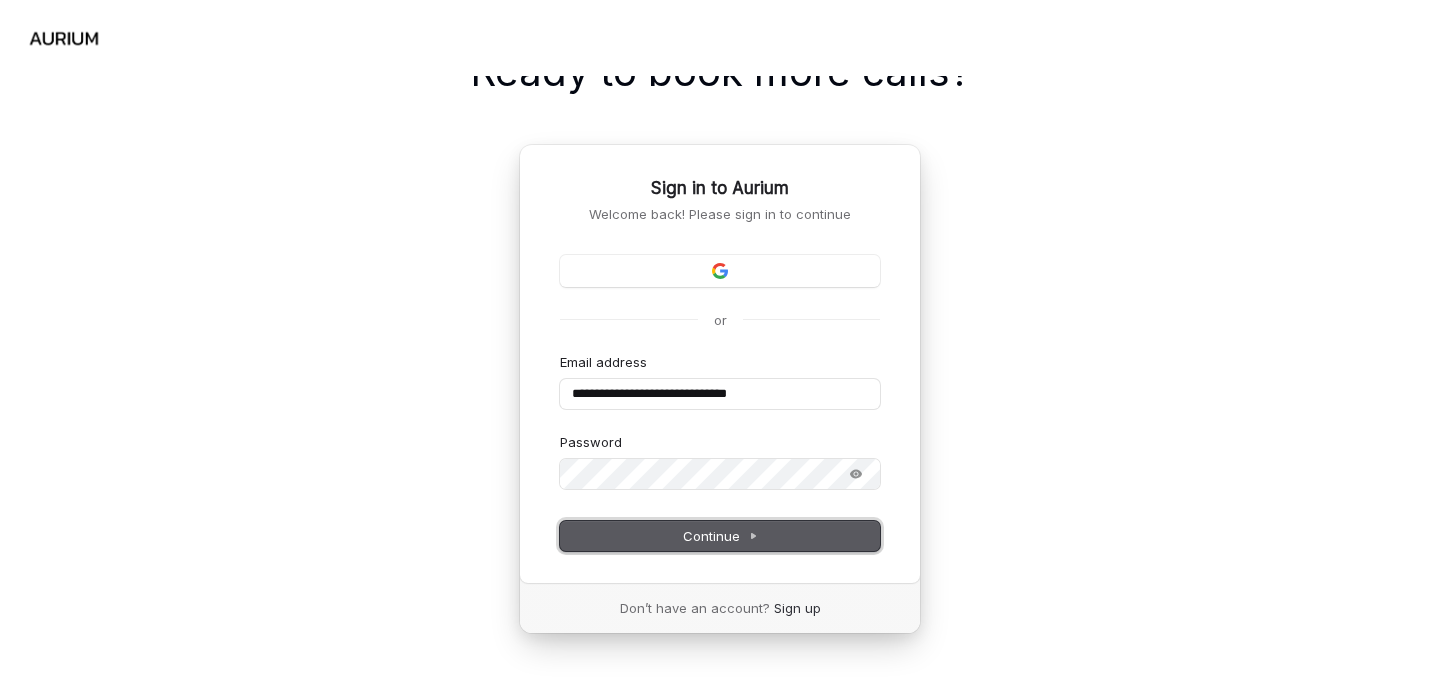 click on "Continue" at bounding box center [720, 536] 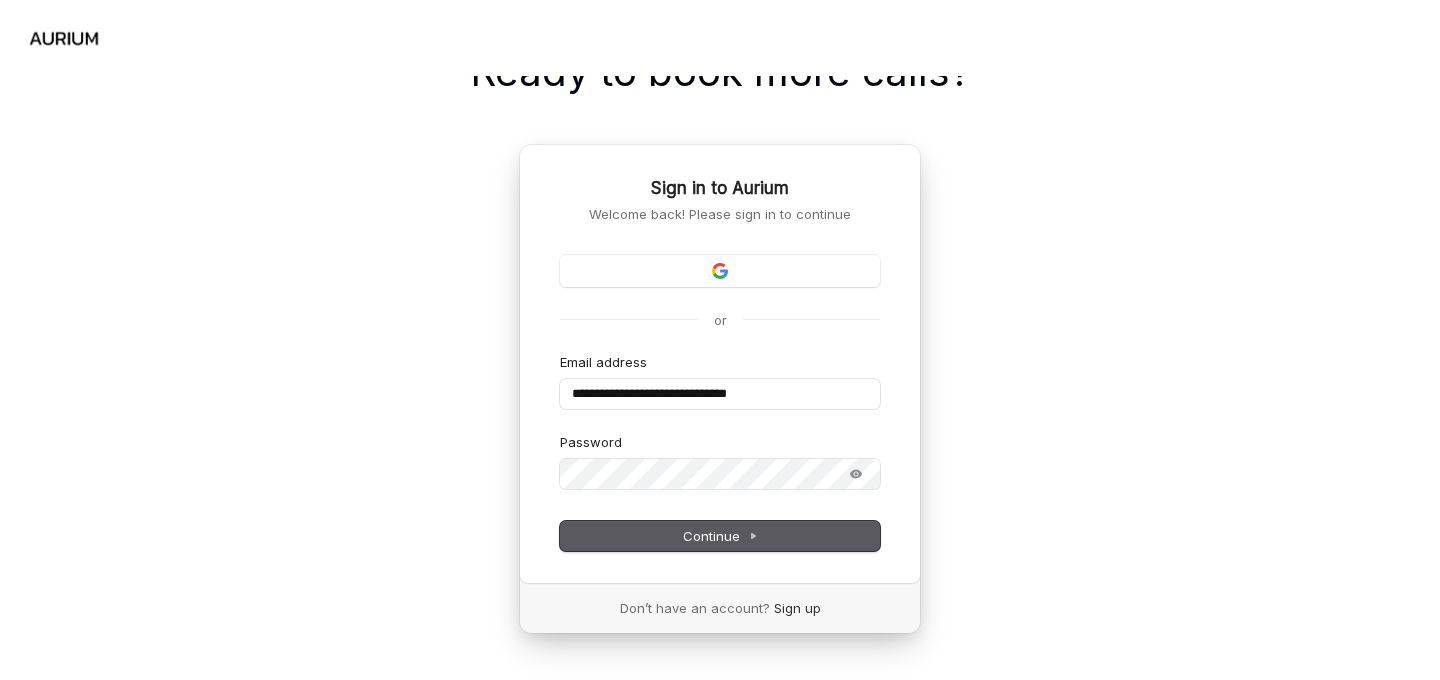 type on "**********" 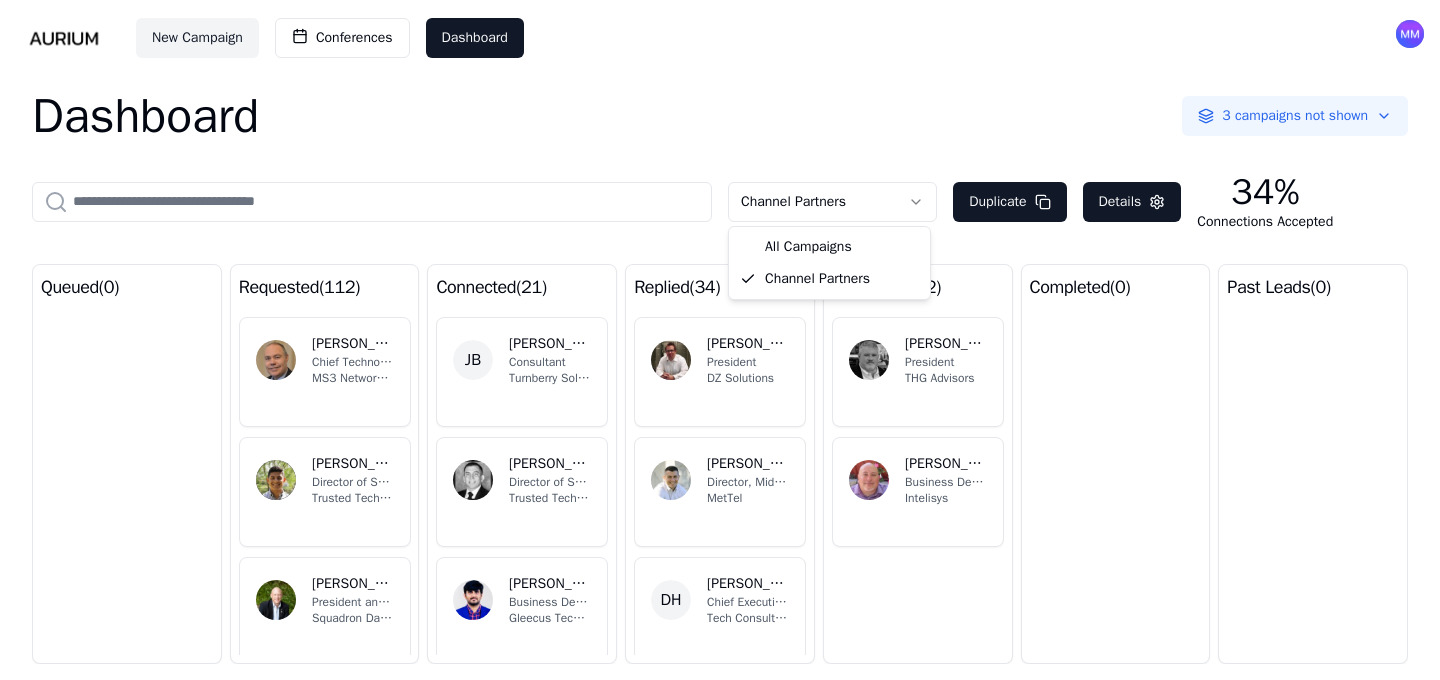 click on "New Campaign Conferences Dashboard Dashboard 3 campaigns not shown Channel Partners Duplicate Details 34% Connections Accepted queued  ( 0 ) requested  ( 112 ) CT [PERSON_NAME] Chief Technology Officer MS3 Networks Limited JR [PERSON_NAME] Director of Sales - Cloud Solutions (Microsoft 365 & Azure) Trusted Tech Team [PERSON_NAME] President and CEO Squadron Data, Inc. MW [PERSON_NAME] Chief Executive Officer enablementdojo PC [PERSON_NAME] Founder Perpeta connected  ( 21 ) [PERSON_NAME] Consultant Turnberry Solutions JL [PERSON_NAME] Director of Sales and Support Trusted Tech Team NR [PERSON_NAME] Business Development Manager Gleecus TechLabs Inc. DM [PERSON_NAME] Chief Executive Officer (CEO) United States Artificial Intelligence Institute CC [PERSON_NAME], CPA Director [PERSON_NAME] replied  ( 34 ) TG [PERSON_NAME] President DZ Solutions BS [PERSON_NAME] Director, Midwest Channel Sales [PERSON_NAME] [PERSON_NAME] Chief Executive Officer Tech Consulting SC [PERSON_NAME] President Group Purchasing Resources SC [PERSON_NAME]" at bounding box center (720, 340) 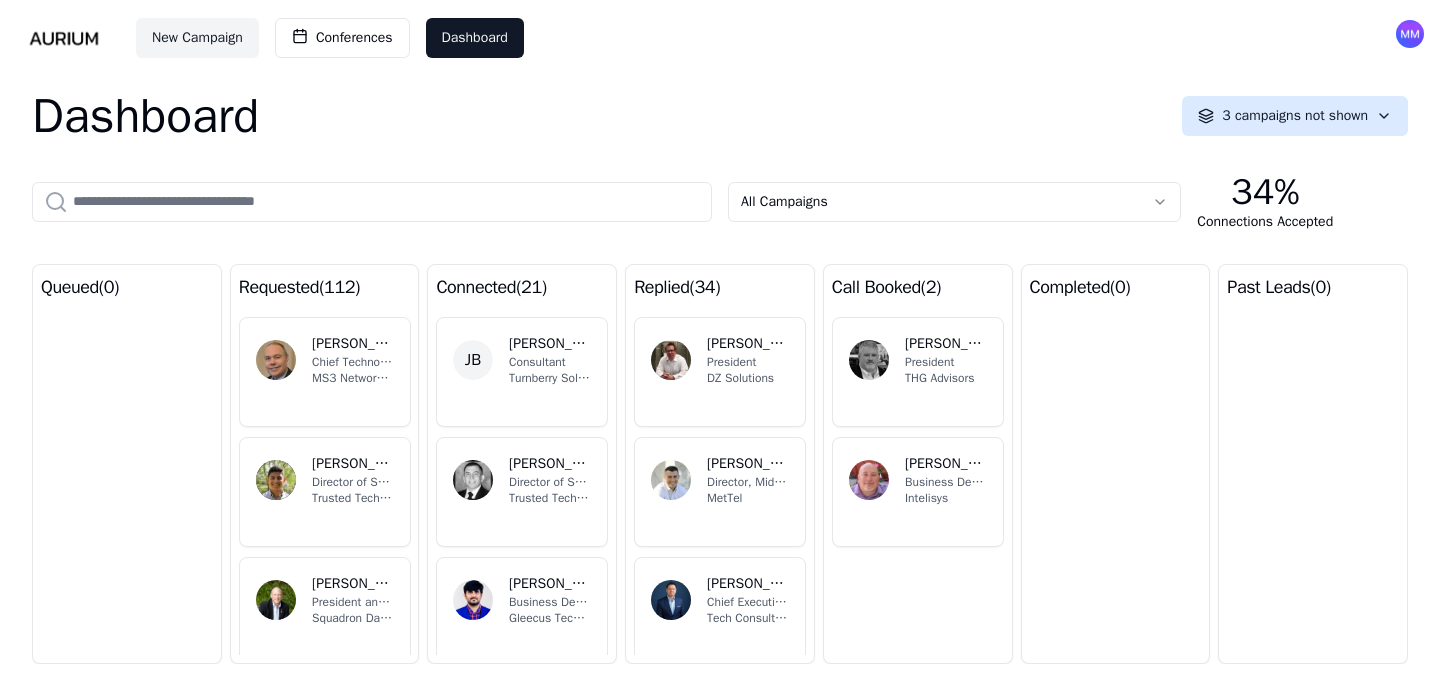 click on "New Campaign Conferences Dashboard Dashboard 3 campaigns not shown All Campaigns 34% Connections Accepted queued  ( 0 ) requested  ( 112 ) CT [PERSON_NAME] Chief Technology Officer MS3 Networks Limited JR [PERSON_NAME] Director of Sales - Cloud Solutions (Microsoft 365 & Azure) Trusted Tech Team [PERSON_NAME] President and CEO Squadron Data, Inc. MW [PERSON_NAME] Chief Executive Officer enablementdojo PC [PERSON_NAME] Founder Perpeta connected  ( 21 ) [PERSON_NAME] Consultant Turnberry Solutions JL [PERSON_NAME] Director of Sales and Support Trusted Tech Team NR [PERSON_NAME] Business Development Manager Gleecus TechLabs Inc. DM [PERSON_NAME] Chief Executive Officer (CEO) United States Artificial Intelligence Institute CC [PERSON_NAME], CPA Director [PERSON_NAME] replied  ( 34 ) TG [PERSON_NAME] President DZ Solutions BS [PERSON_NAME] Director, Midwest Channel Sales [PERSON_NAME] [PERSON_NAME] Chief Executive Officer Tech Consulting SC [PERSON_NAME] President Group Purchasing Resources SC [PERSON_NAME] President call booked" at bounding box center (720, 340) 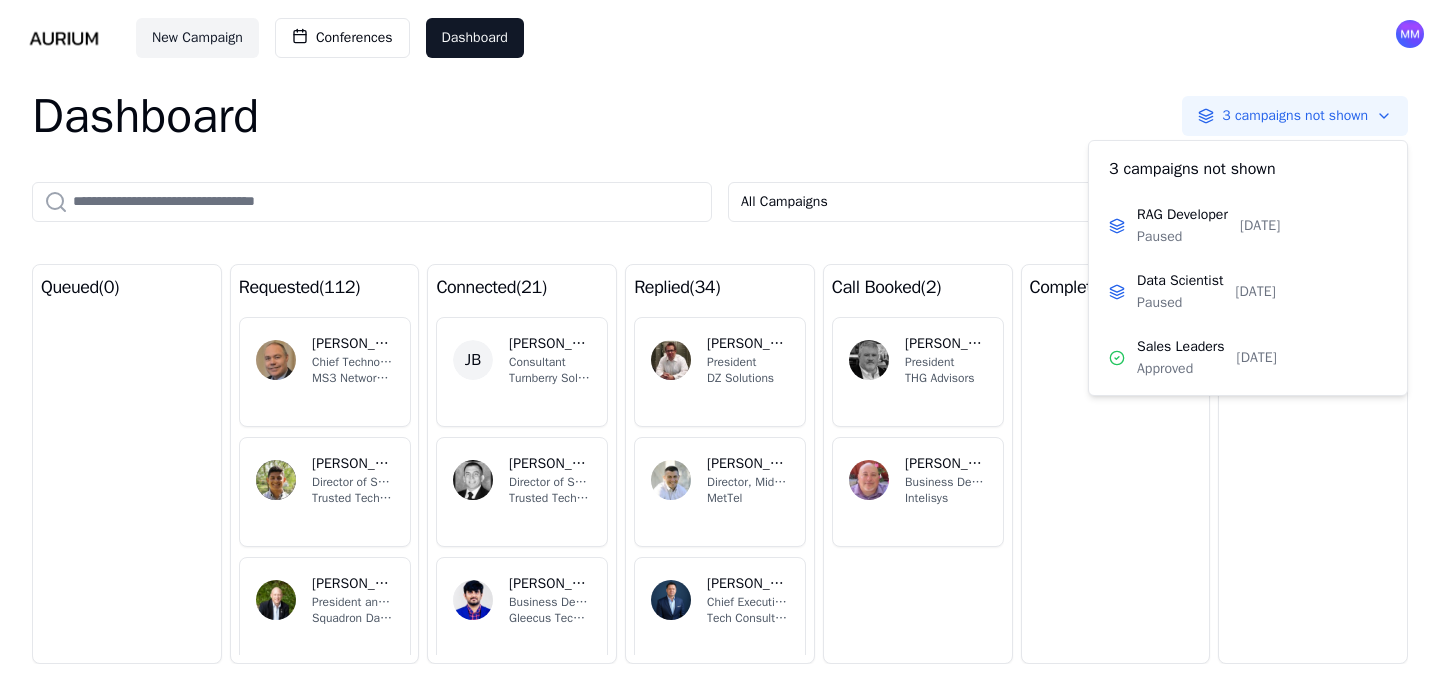 click on "Sales Leaders" at bounding box center (1181, 347) 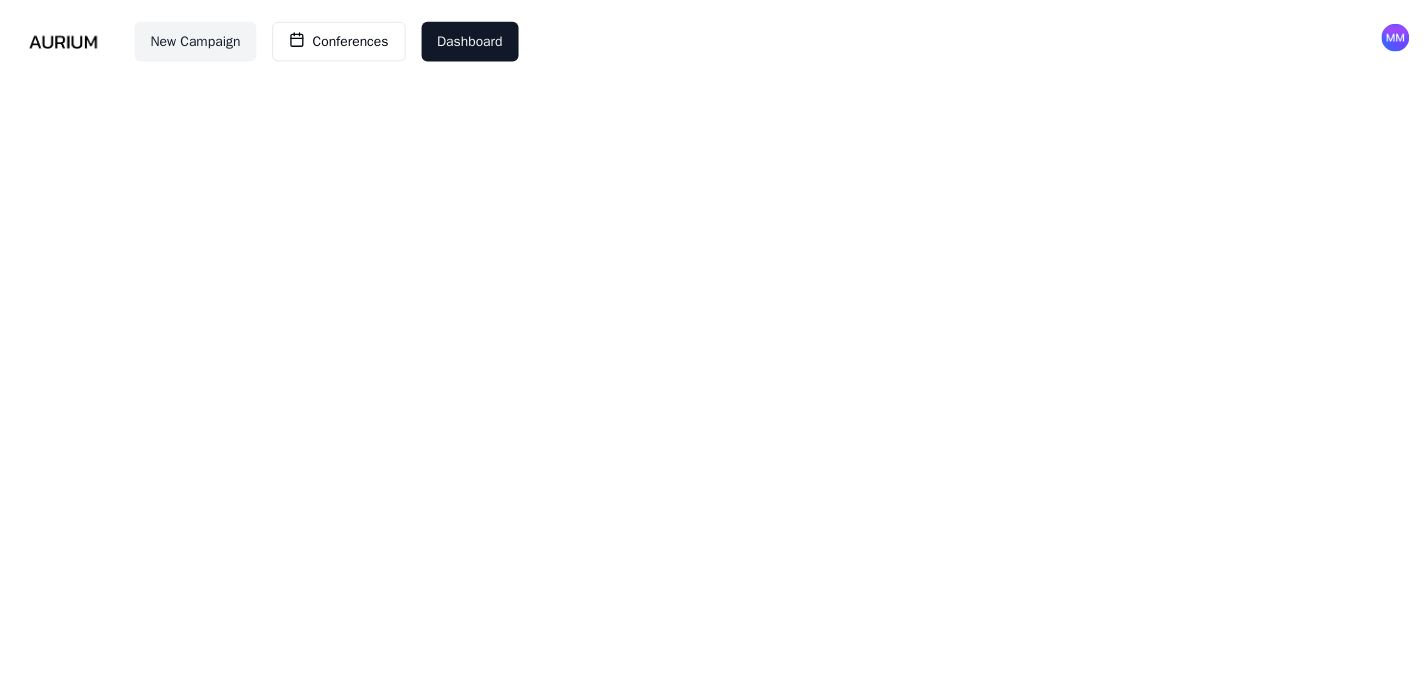 scroll, scrollTop: 0, scrollLeft: 0, axis: both 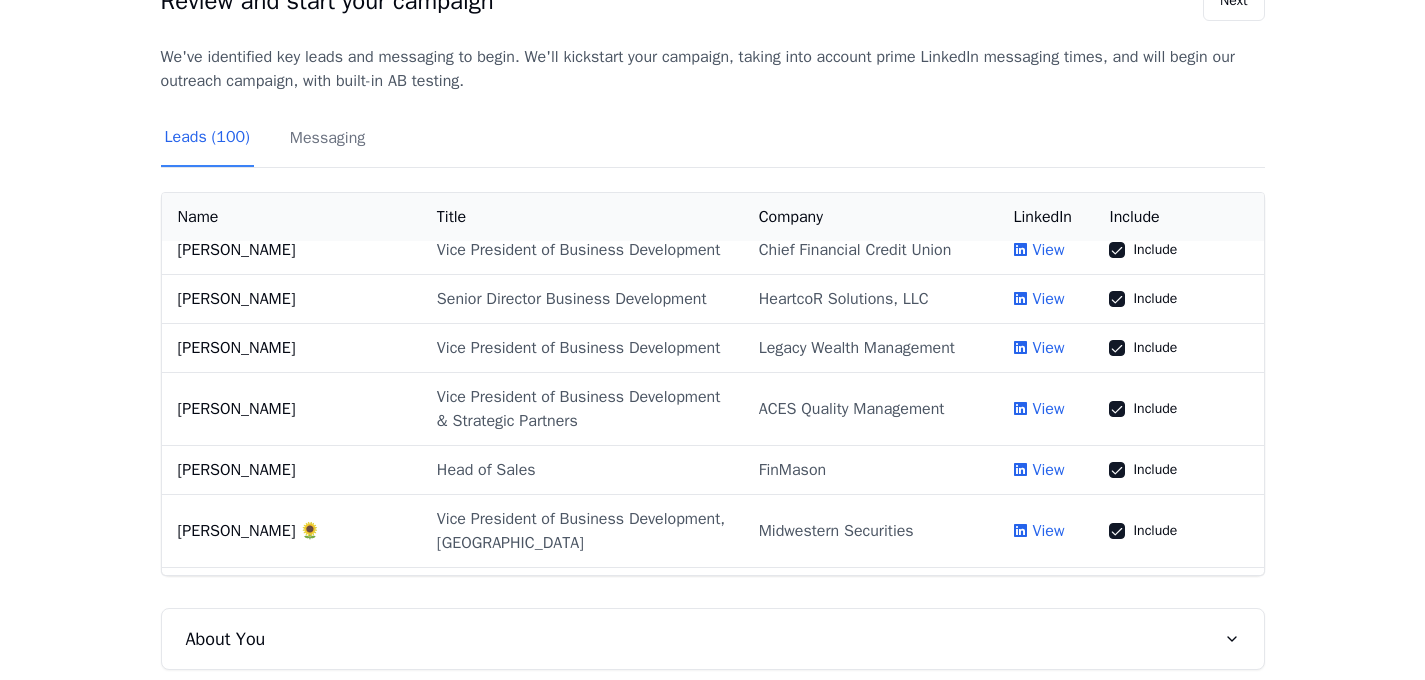 click on "Messaging" at bounding box center [327, 146] 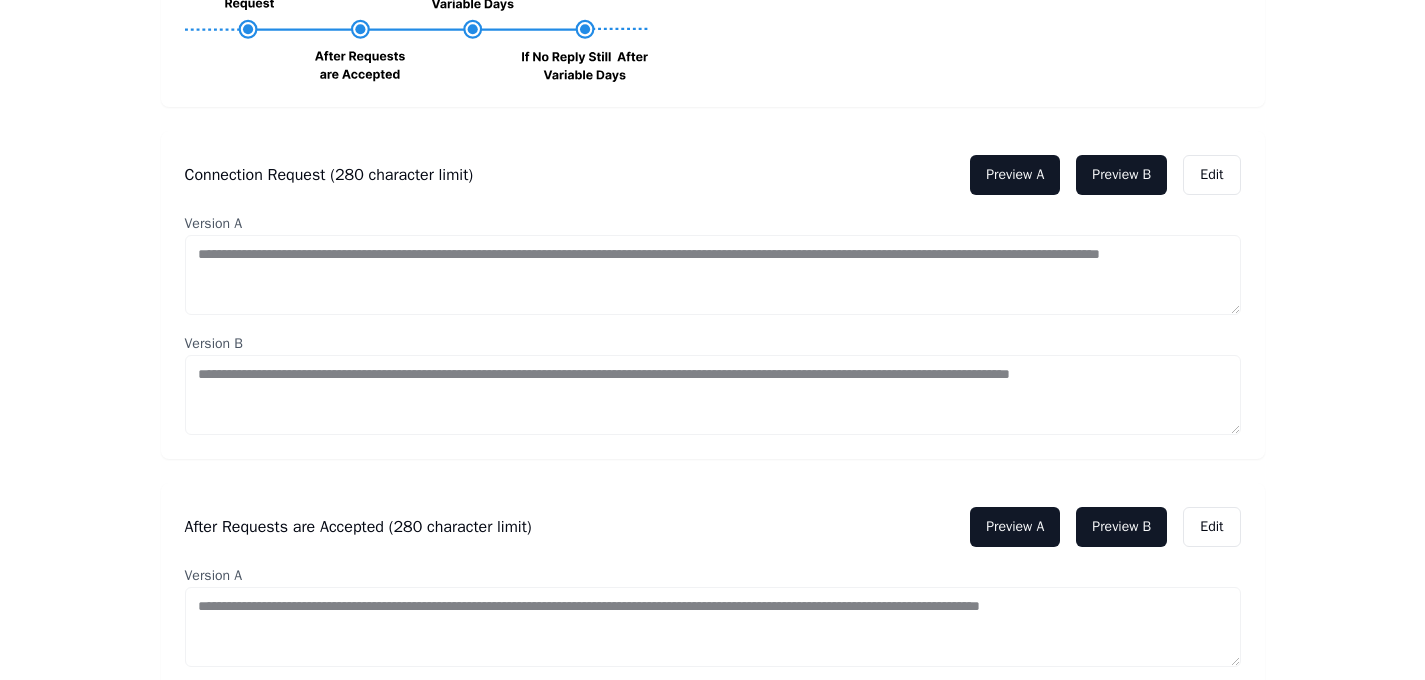scroll, scrollTop: 463, scrollLeft: 0, axis: vertical 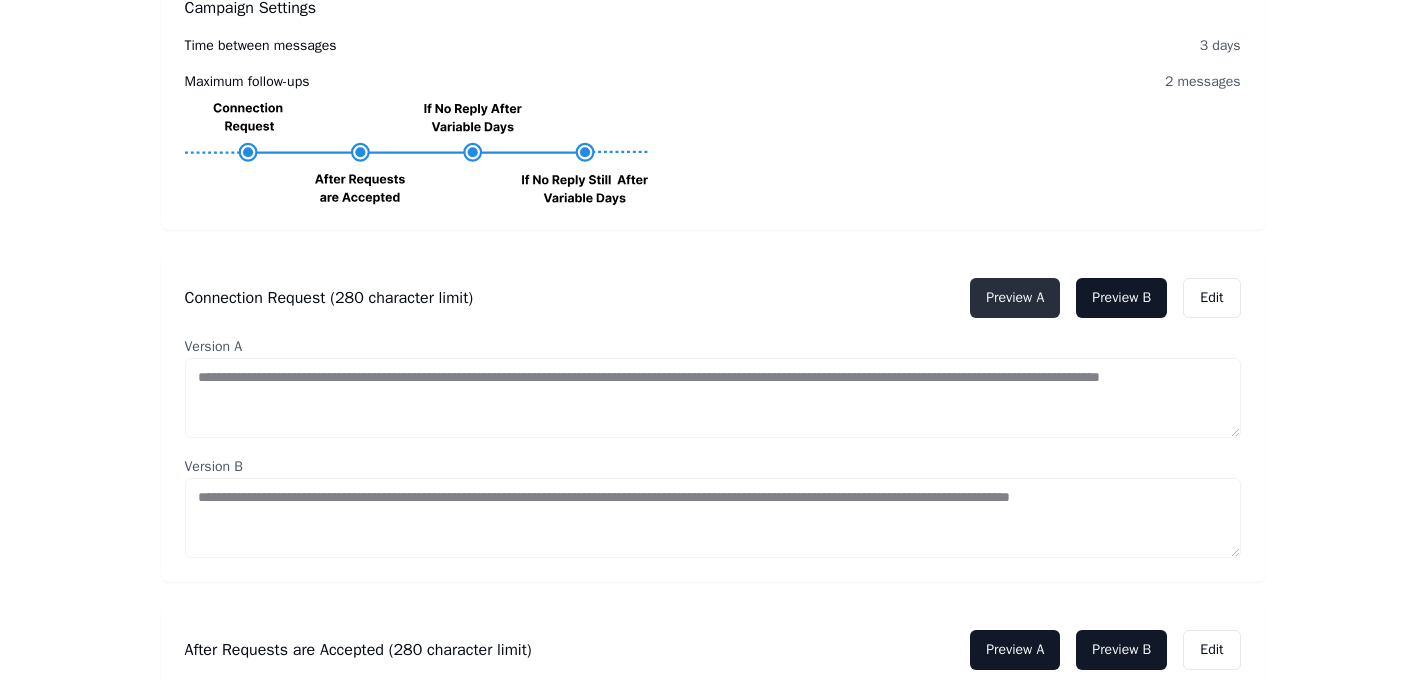click on "Preview A" at bounding box center [1015, 298] 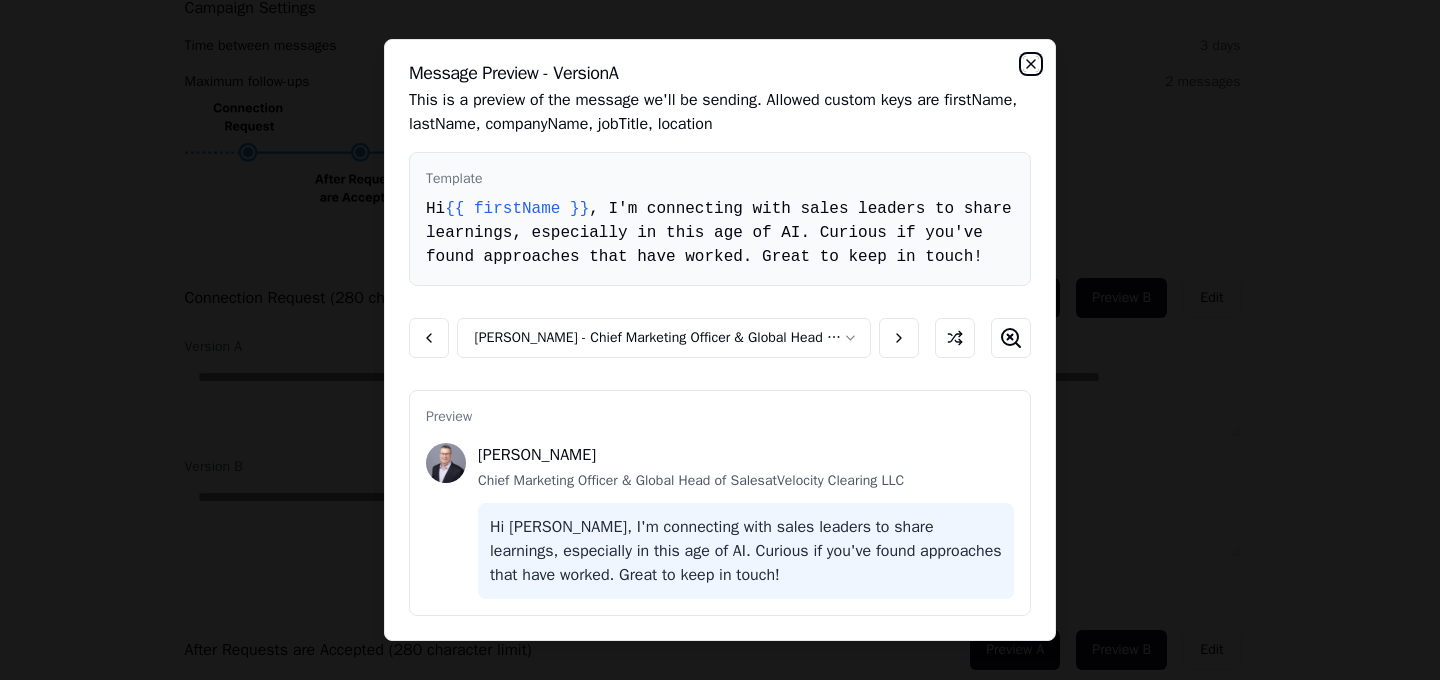 click 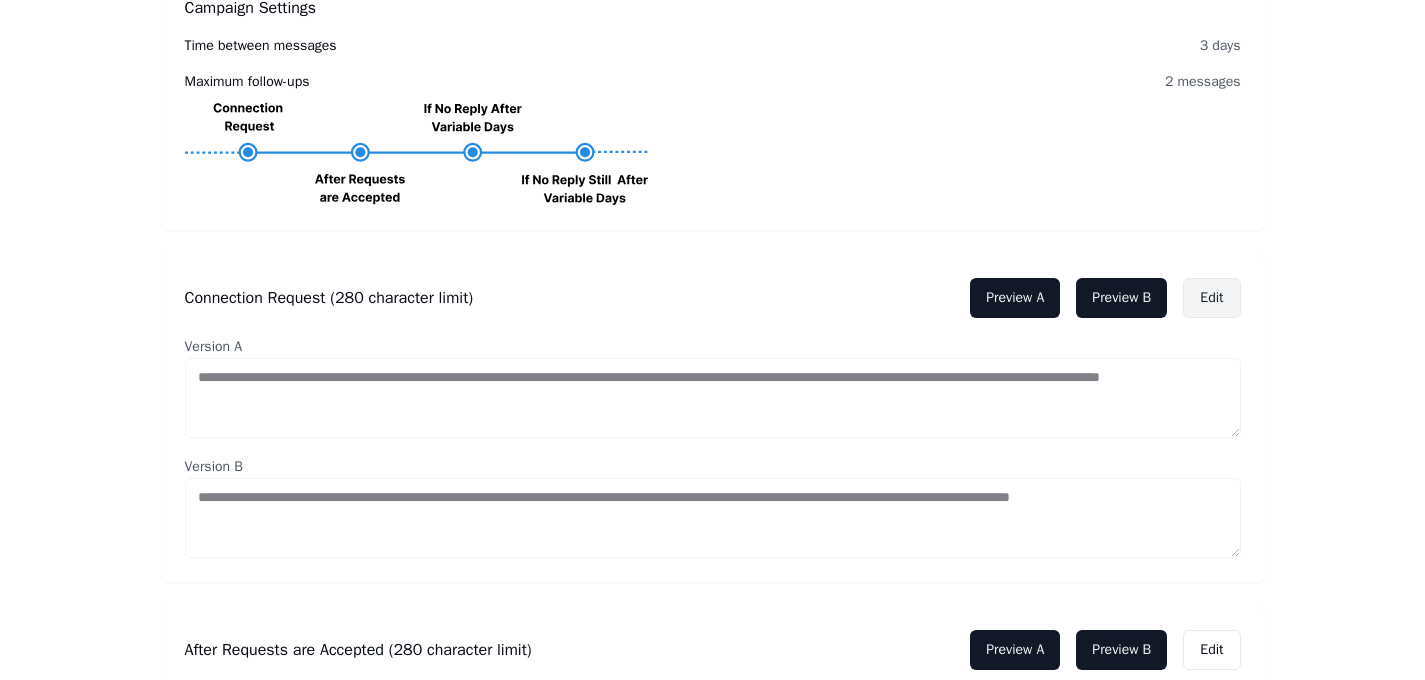 click on "Edit" at bounding box center [1211, 298] 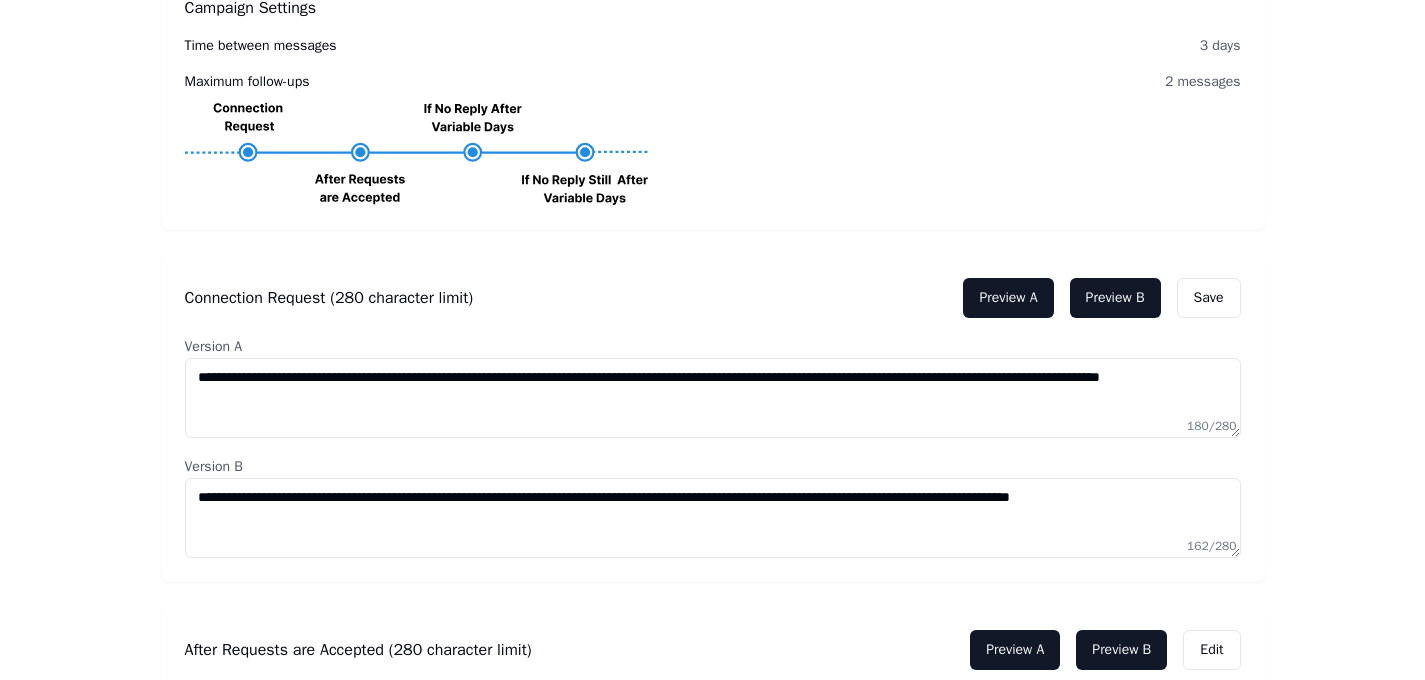 click on "**********" at bounding box center [713, 398] 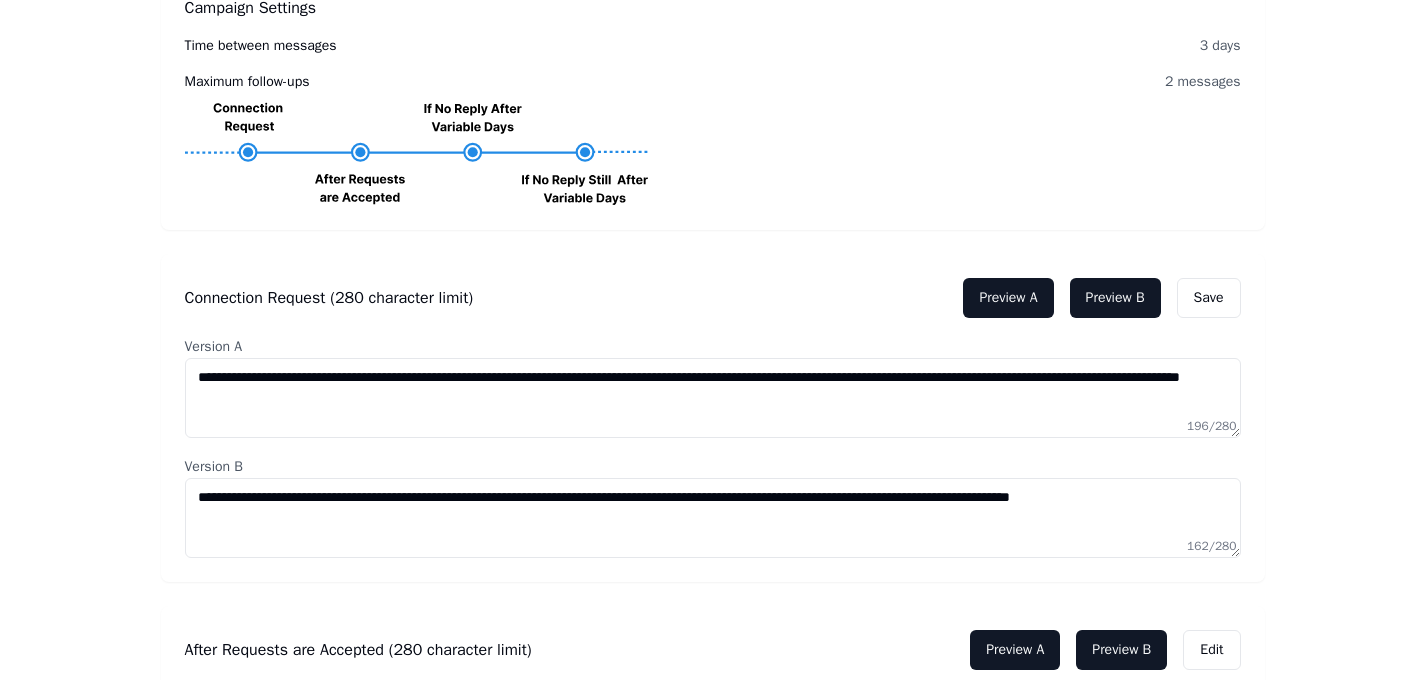 click on "**********" at bounding box center [713, 398] 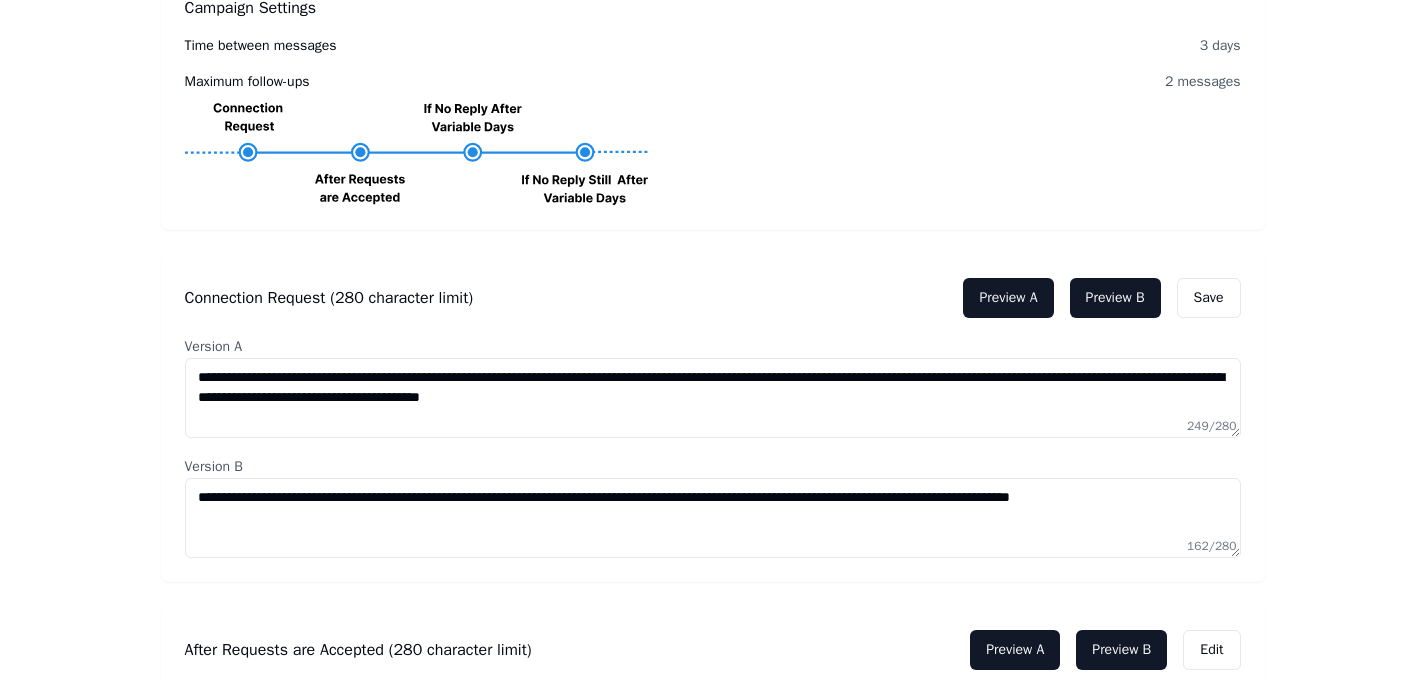 click on "**********" at bounding box center (713, 398) 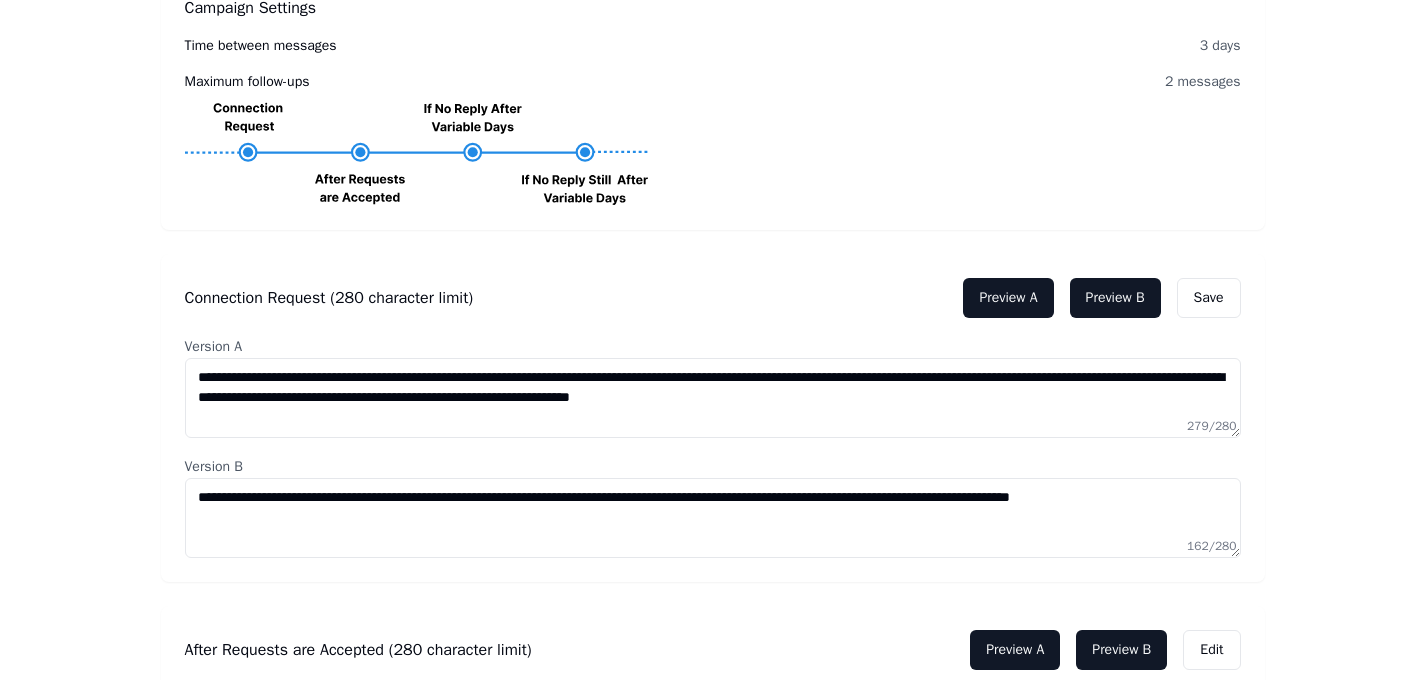 type on "**********" 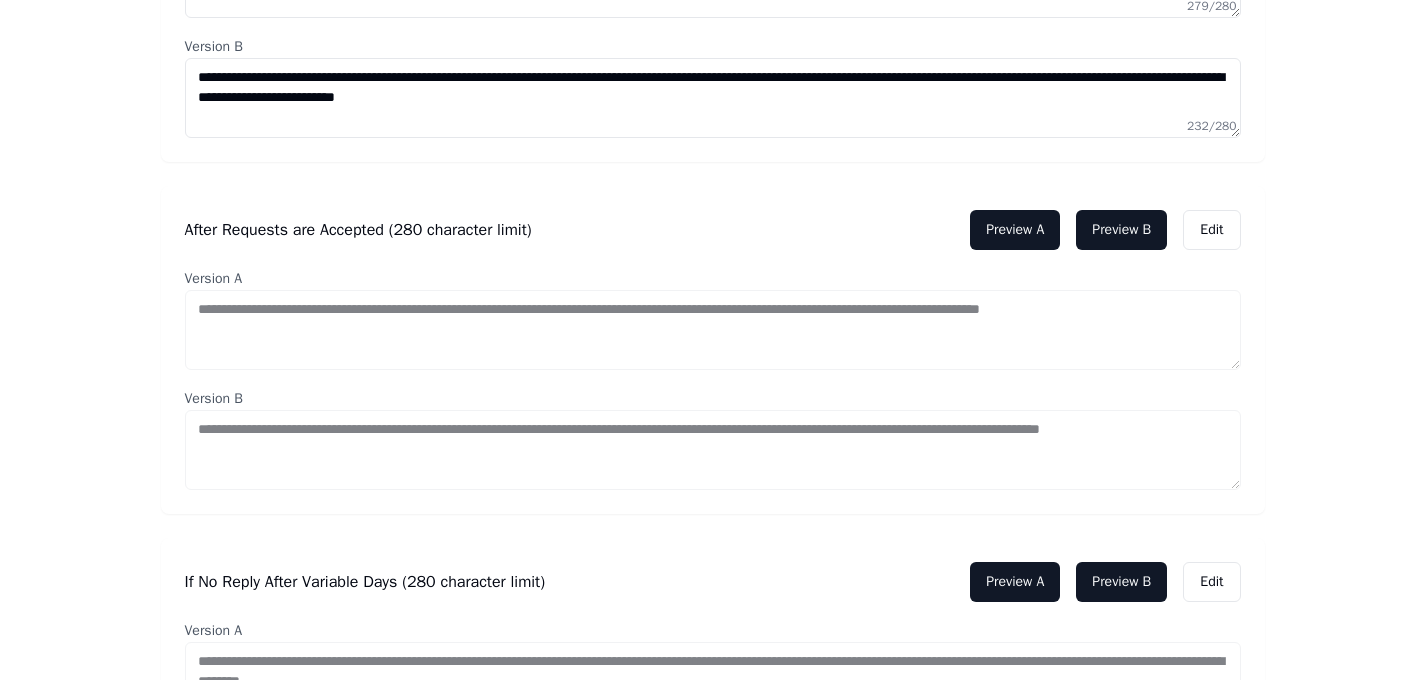 scroll, scrollTop: 761, scrollLeft: 0, axis: vertical 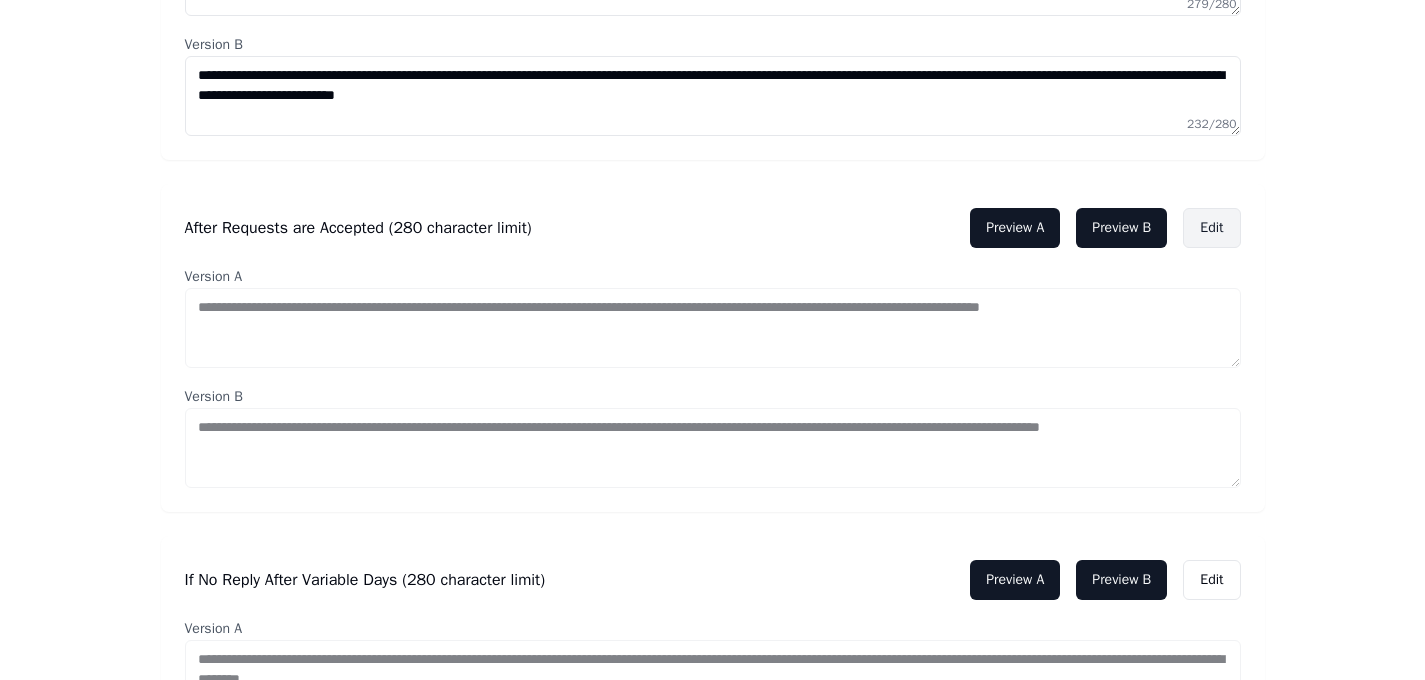 type on "**********" 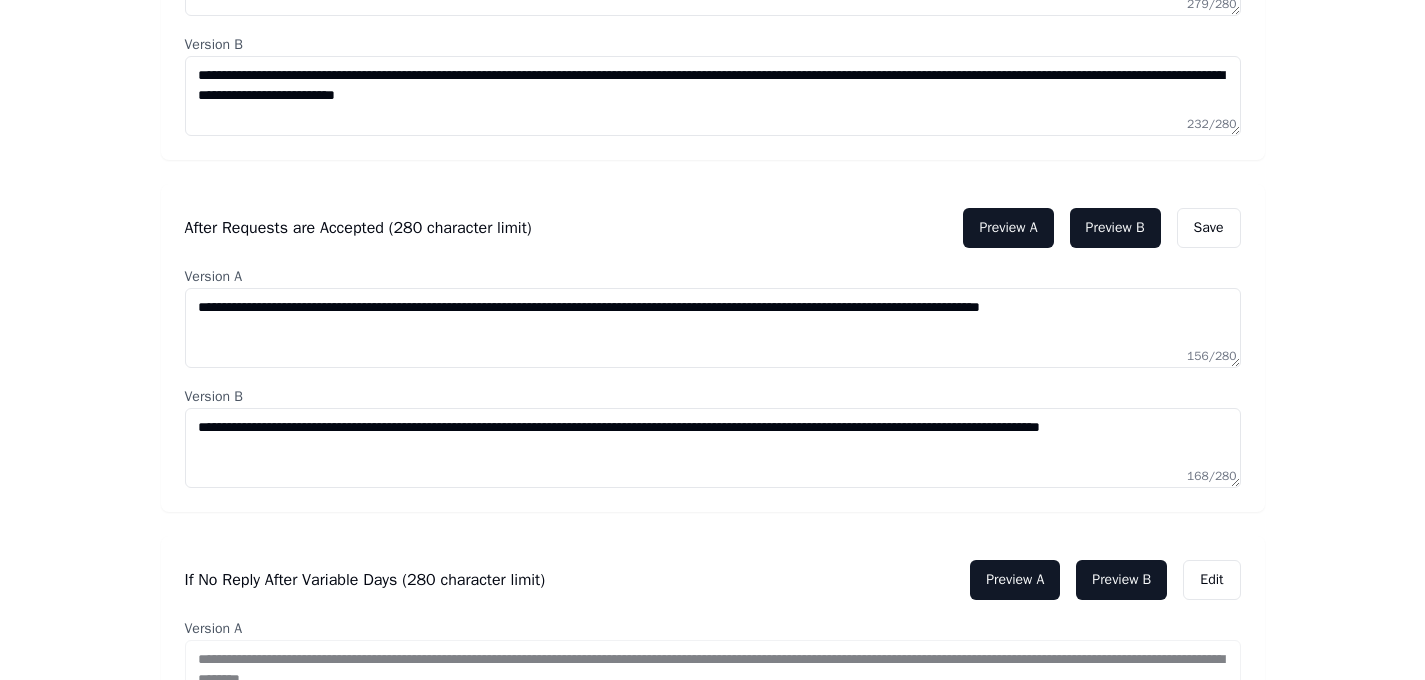 click on "**********" at bounding box center (713, 448) 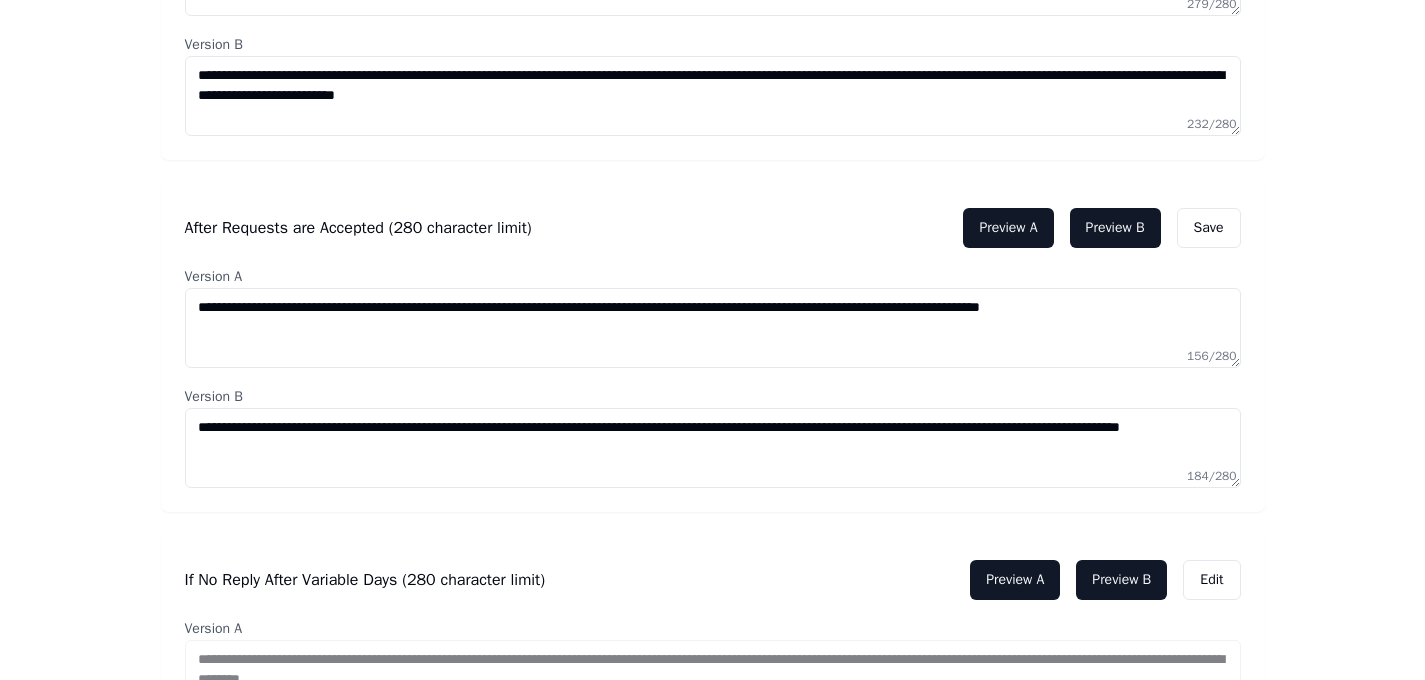 click on "**********" at bounding box center (713, 448) 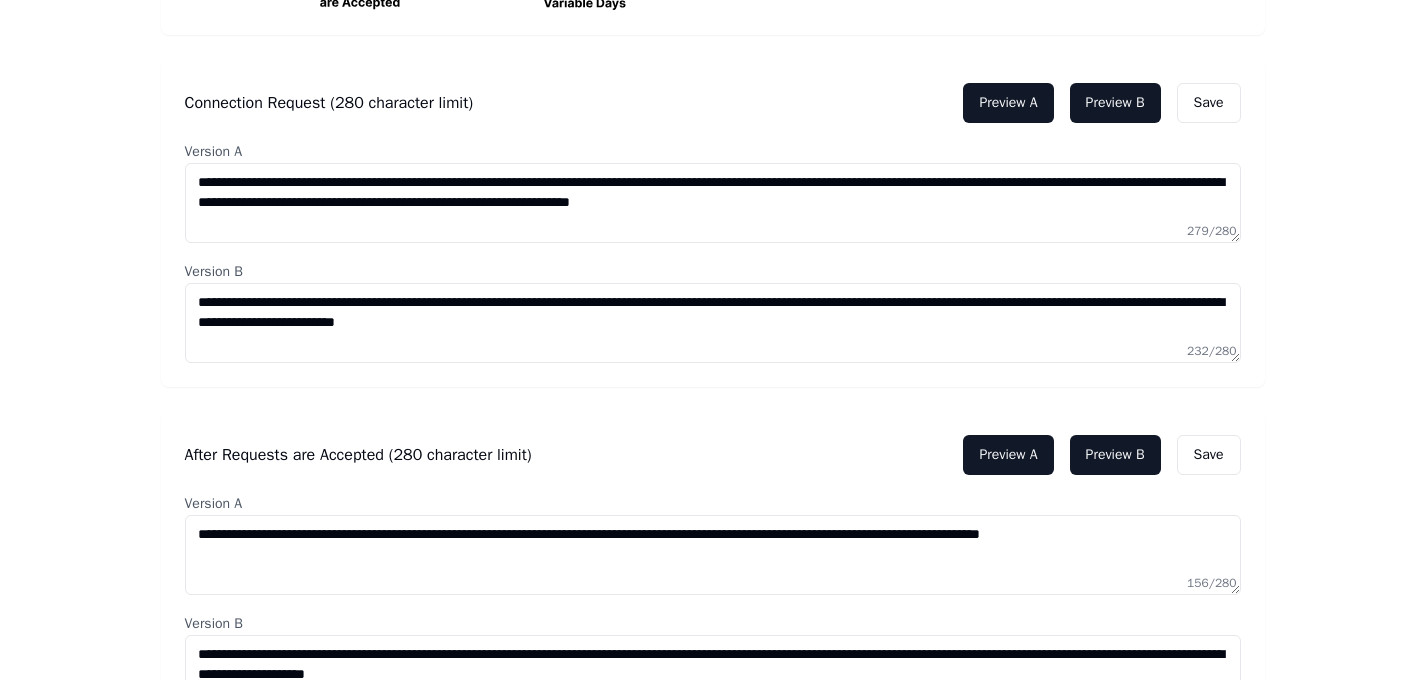 scroll, scrollTop: 531, scrollLeft: 0, axis: vertical 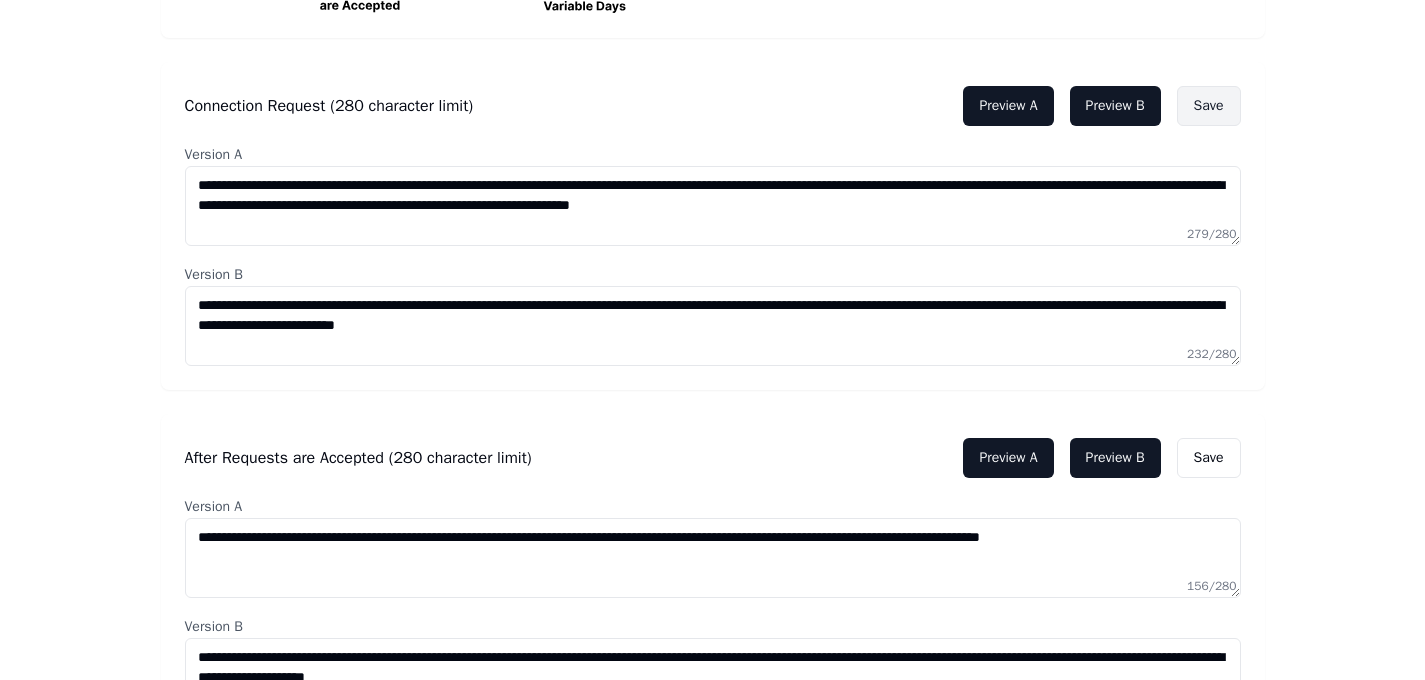 type on "**********" 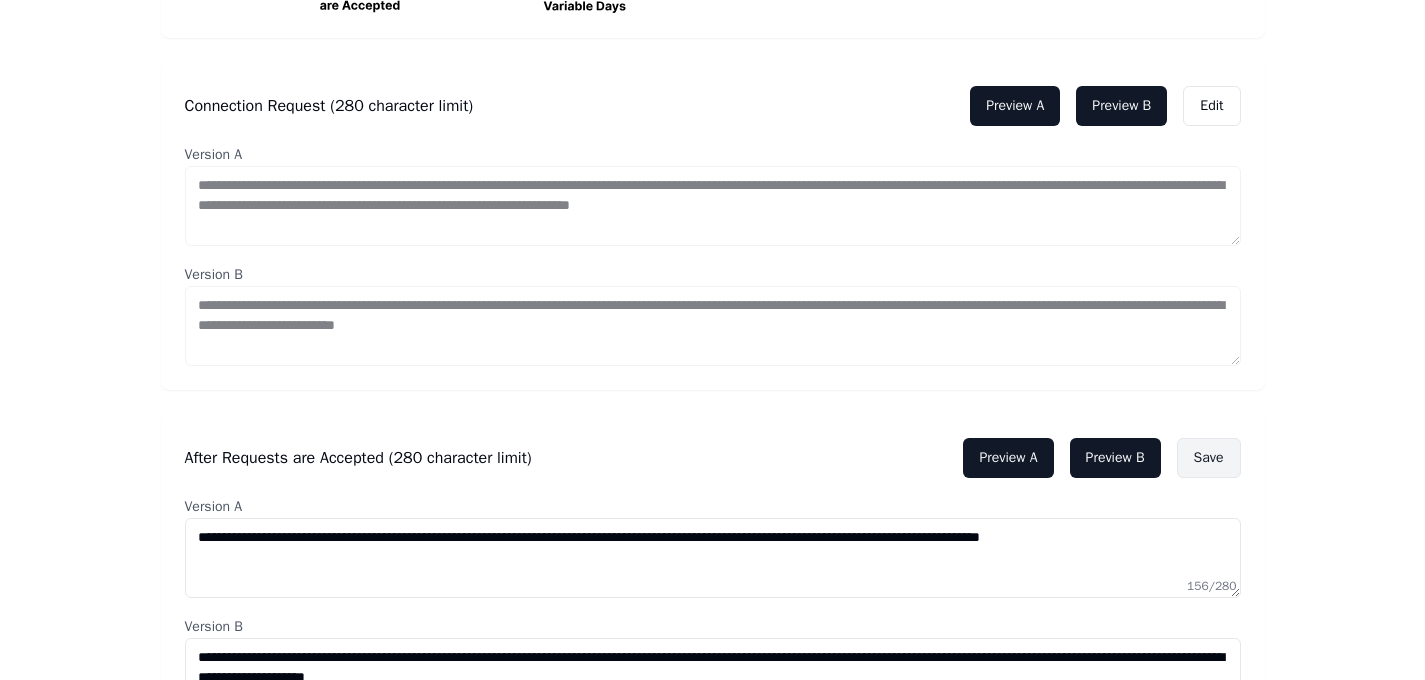 click on "Save" at bounding box center (1209, 458) 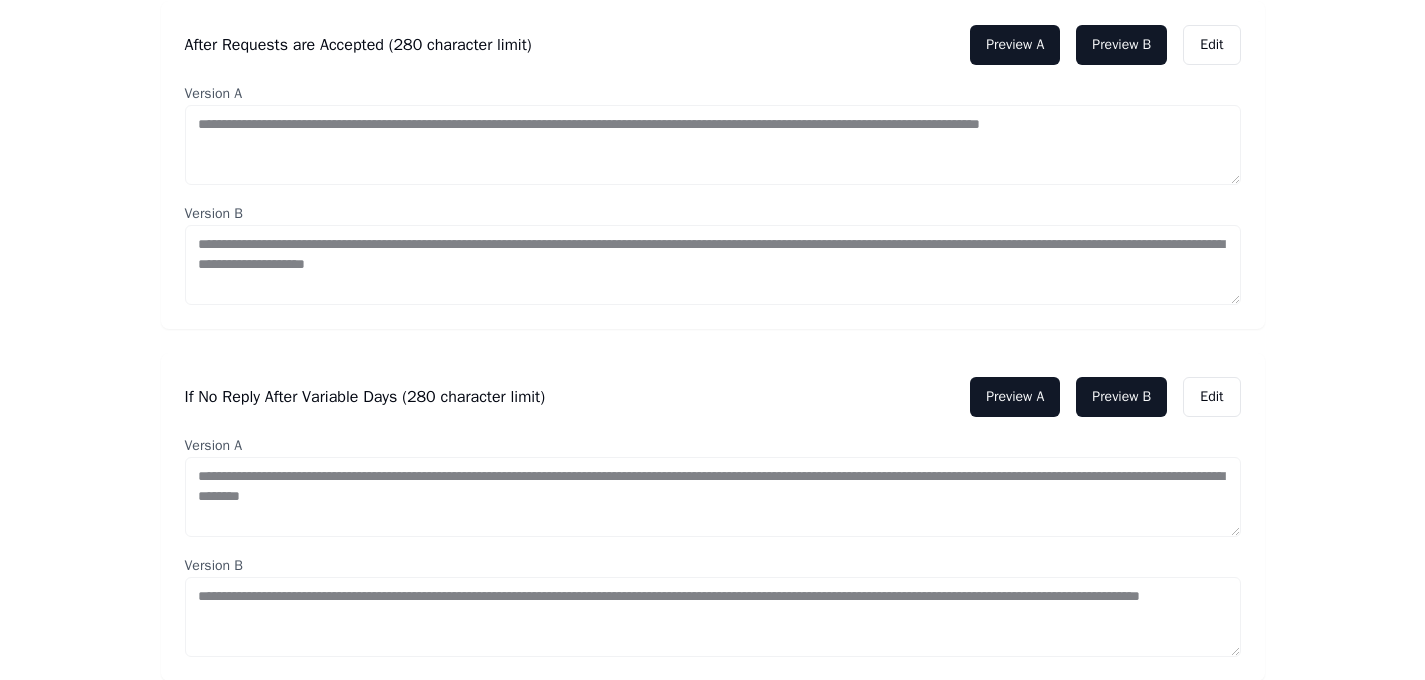 scroll, scrollTop: 945, scrollLeft: 0, axis: vertical 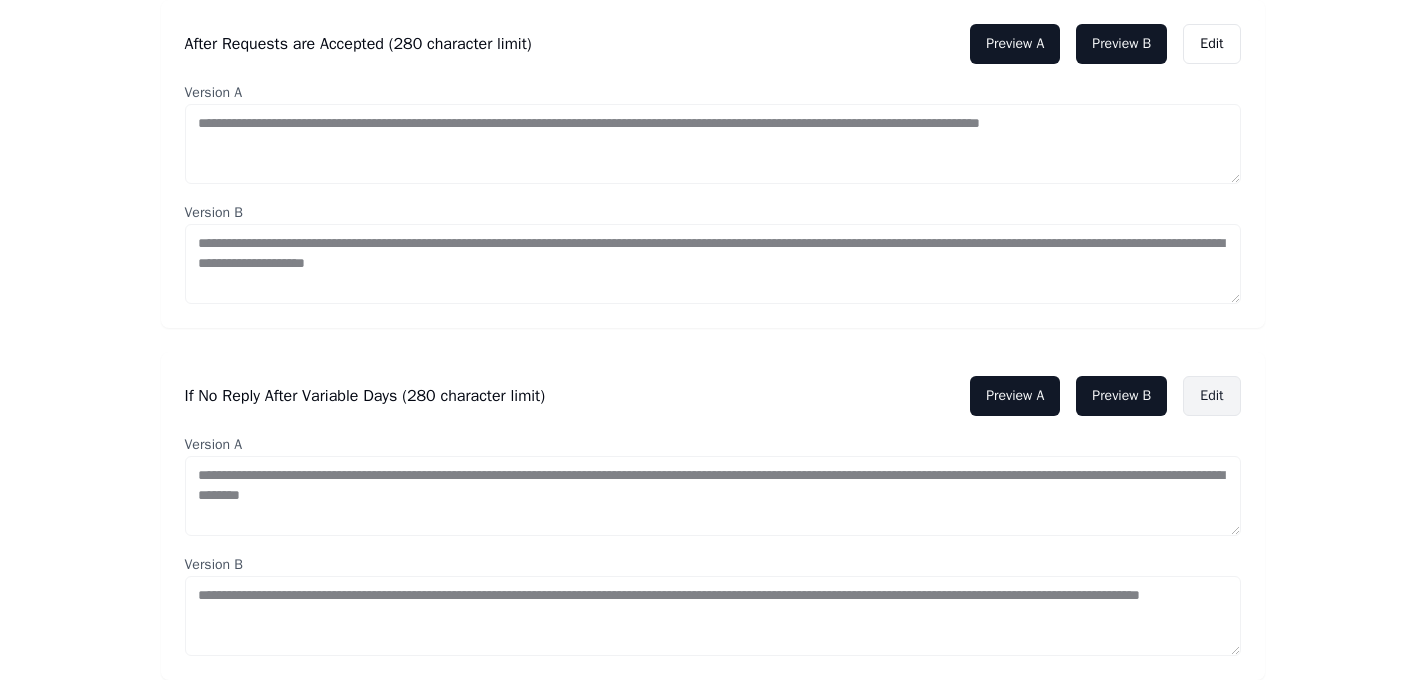 click on "Edit" at bounding box center [1211, 396] 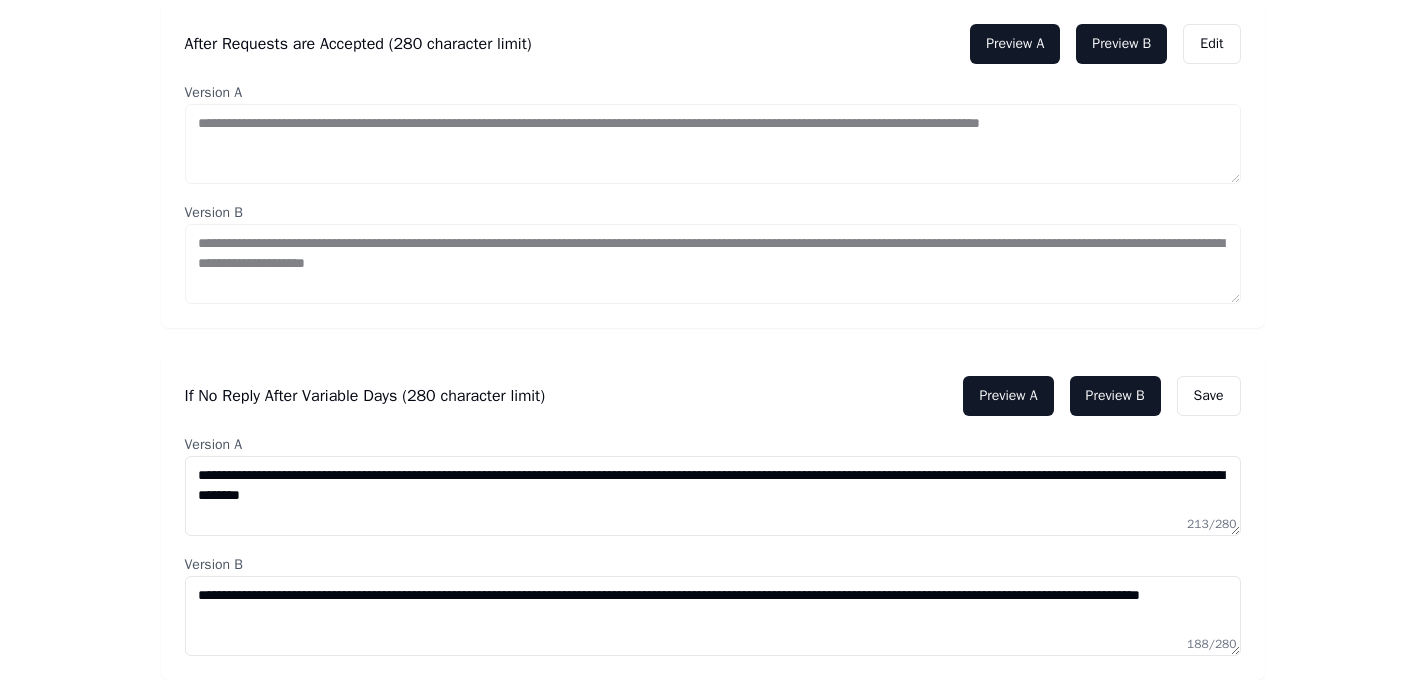 click on "**********" at bounding box center (713, 496) 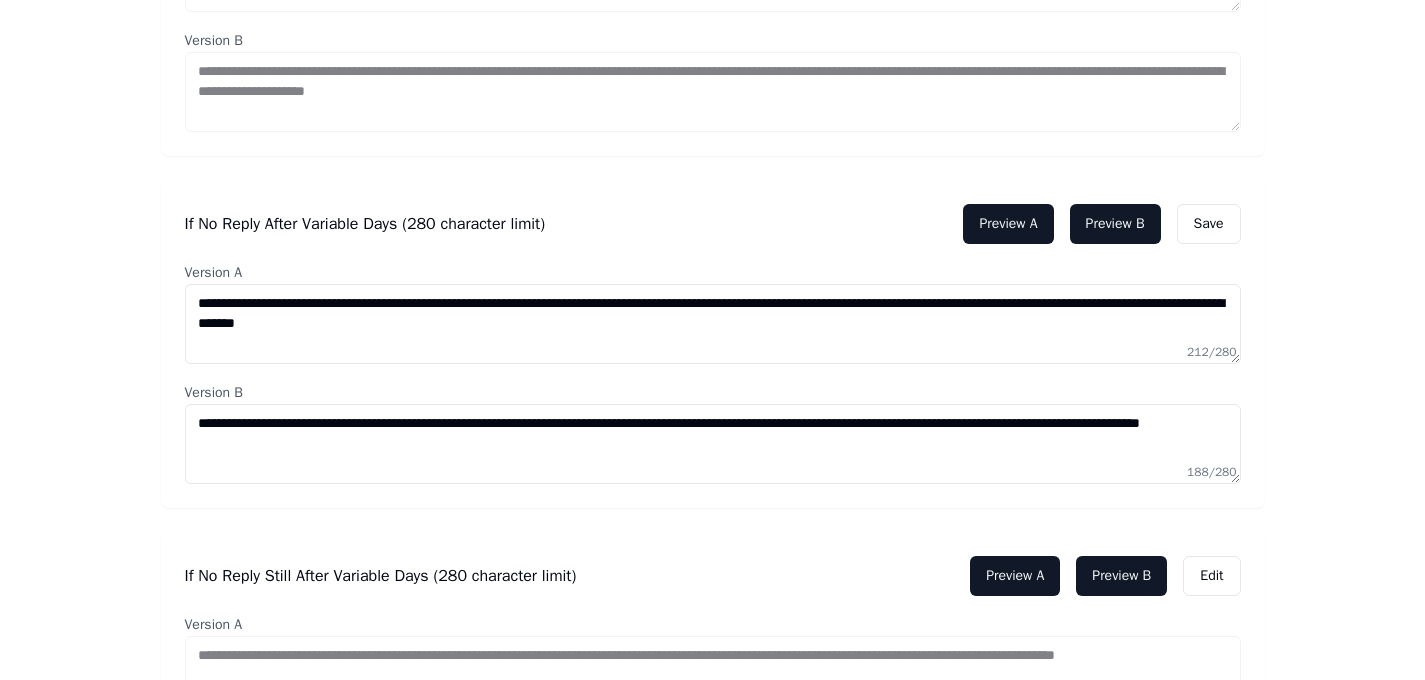 scroll, scrollTop: 1120, scrollLeft: 0, axis: vertical 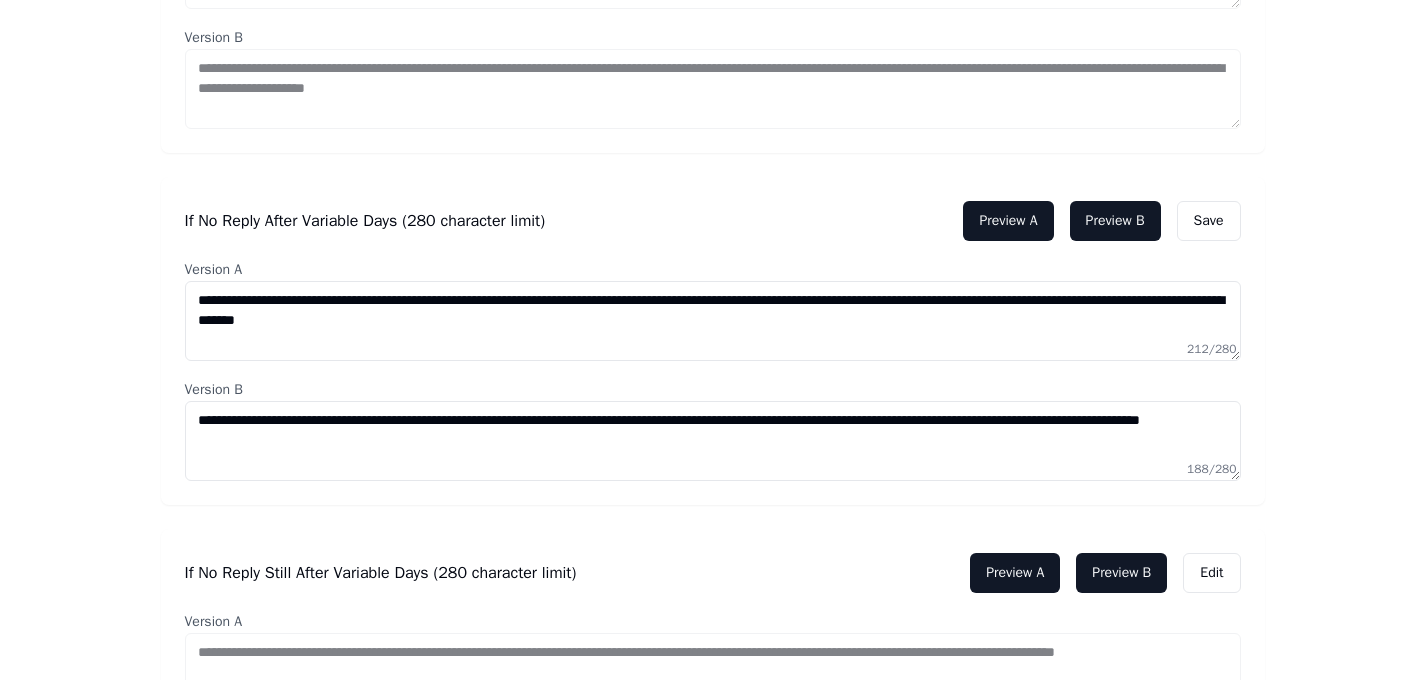type on "**********" 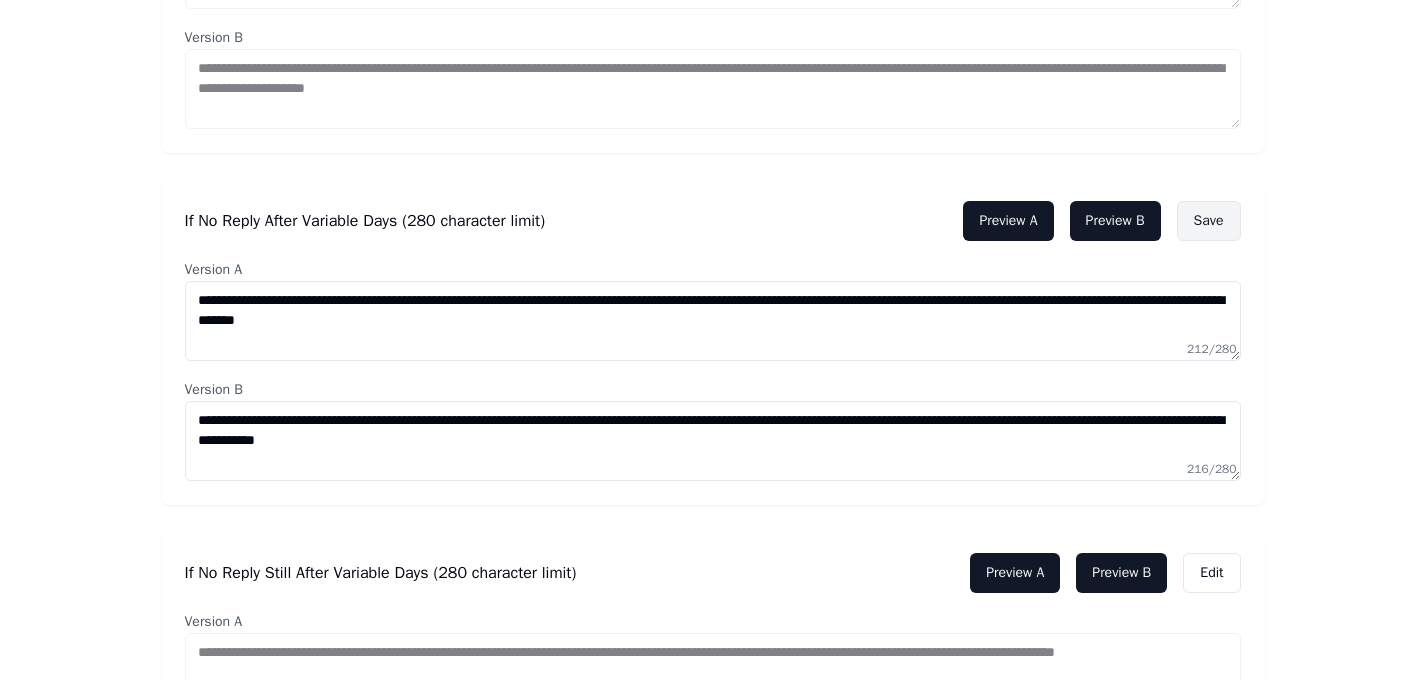 type on "**********" 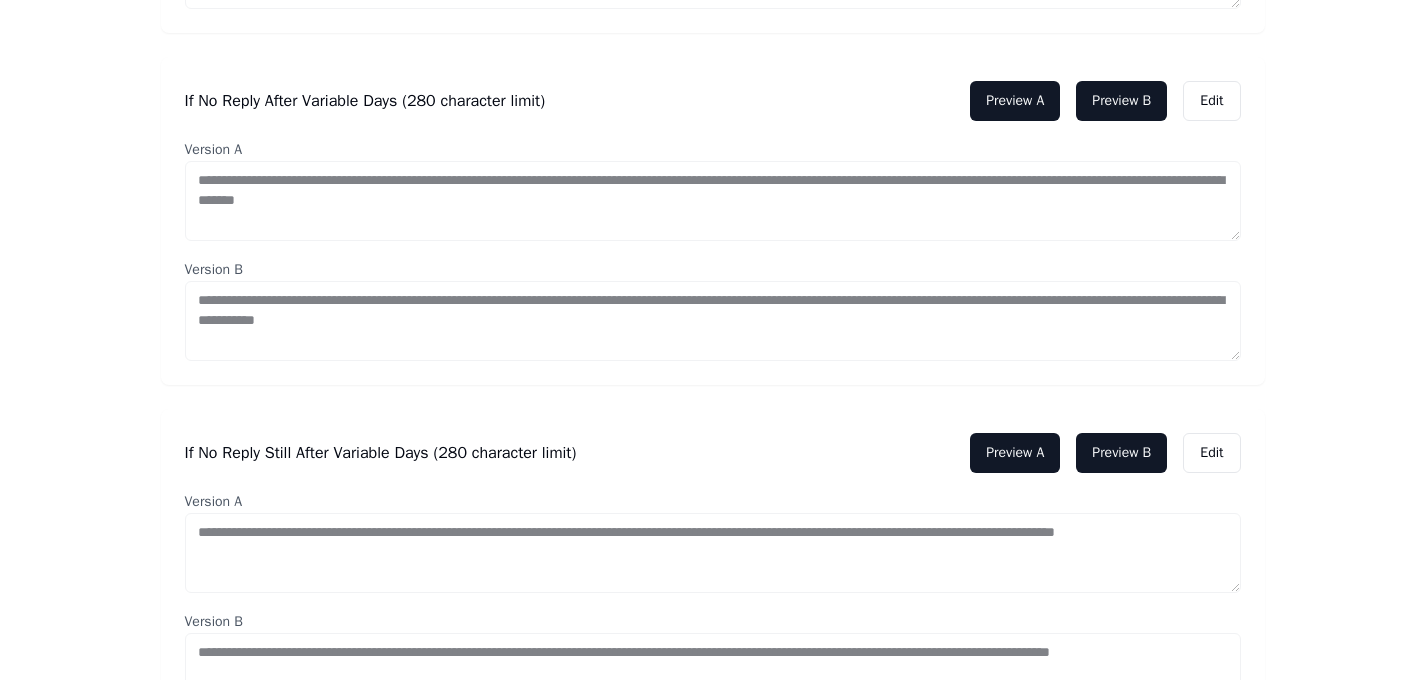 scroll, scrollTop: 1321, scrollLeft: 0, axis: vertical 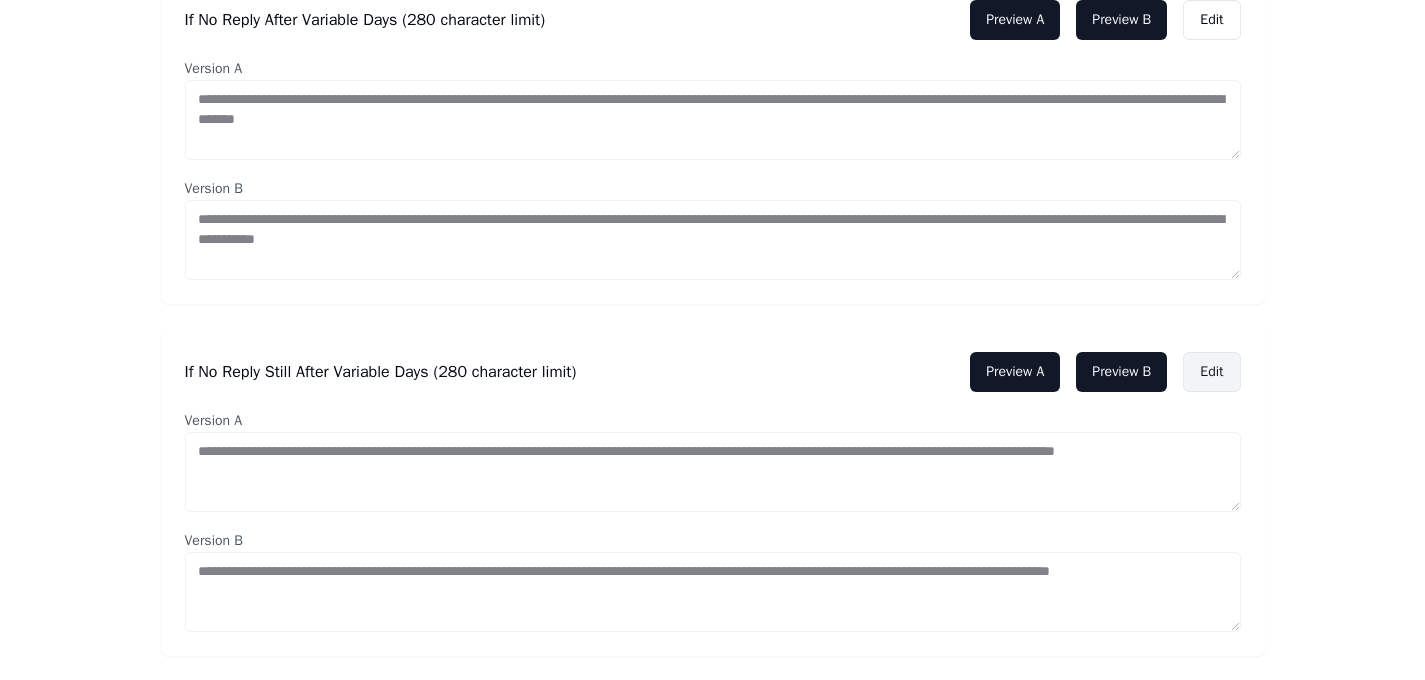 click on "Edit" at bounding box center [1211, 372] 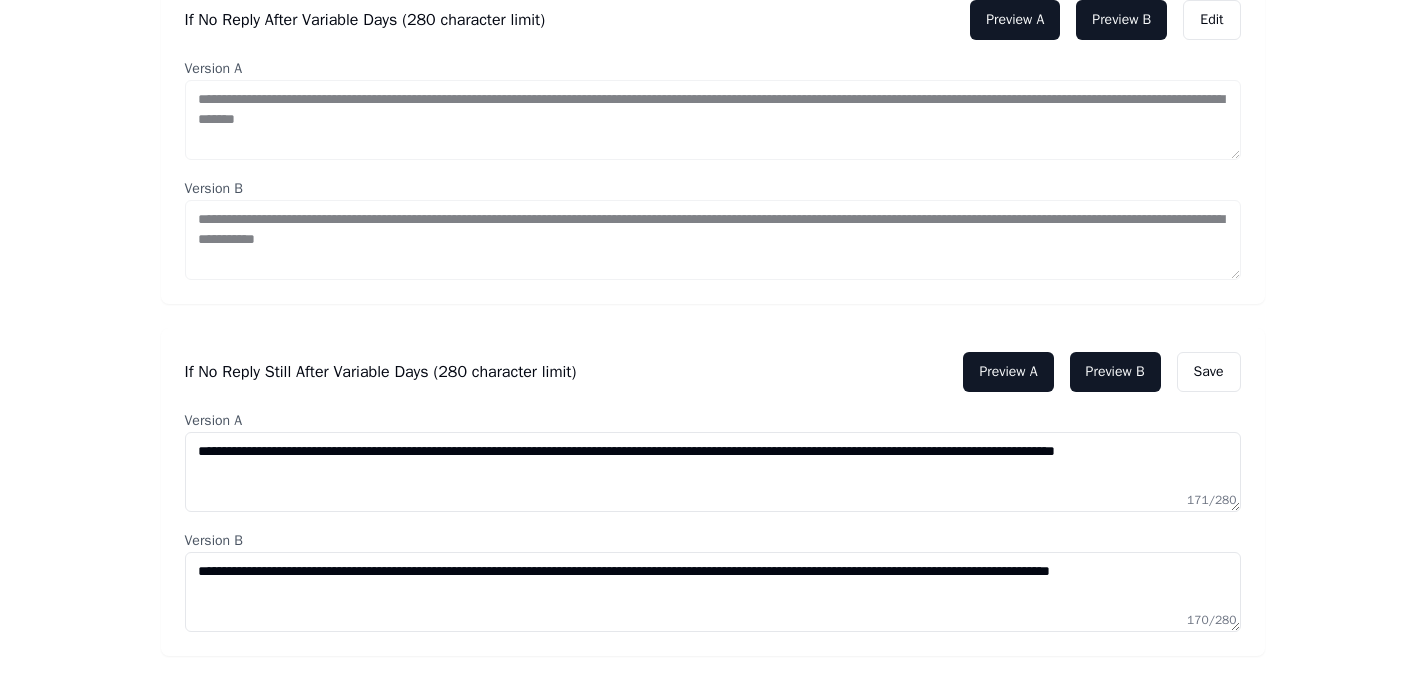 drag, startPoint x: 1029, startPoint y: 453, endPoint x: 843, endPoint y: 423, distance: 188.40382 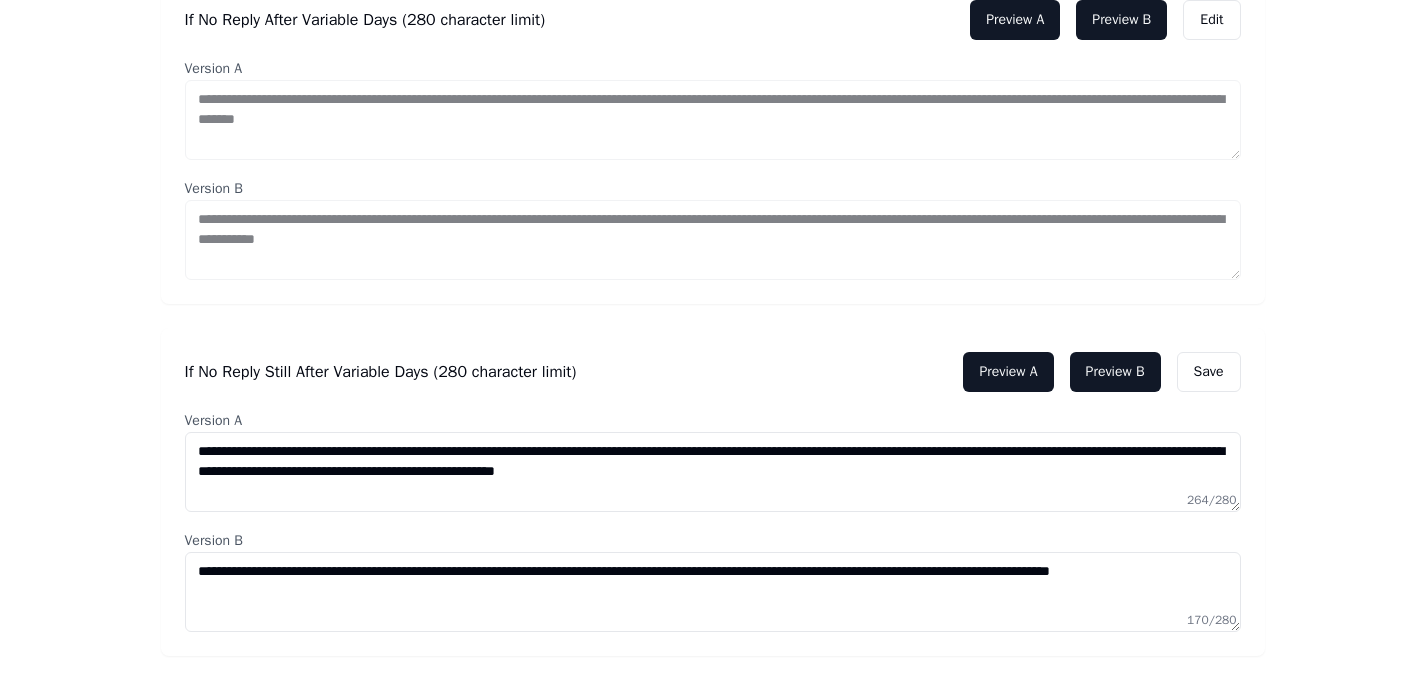 type on "**********" 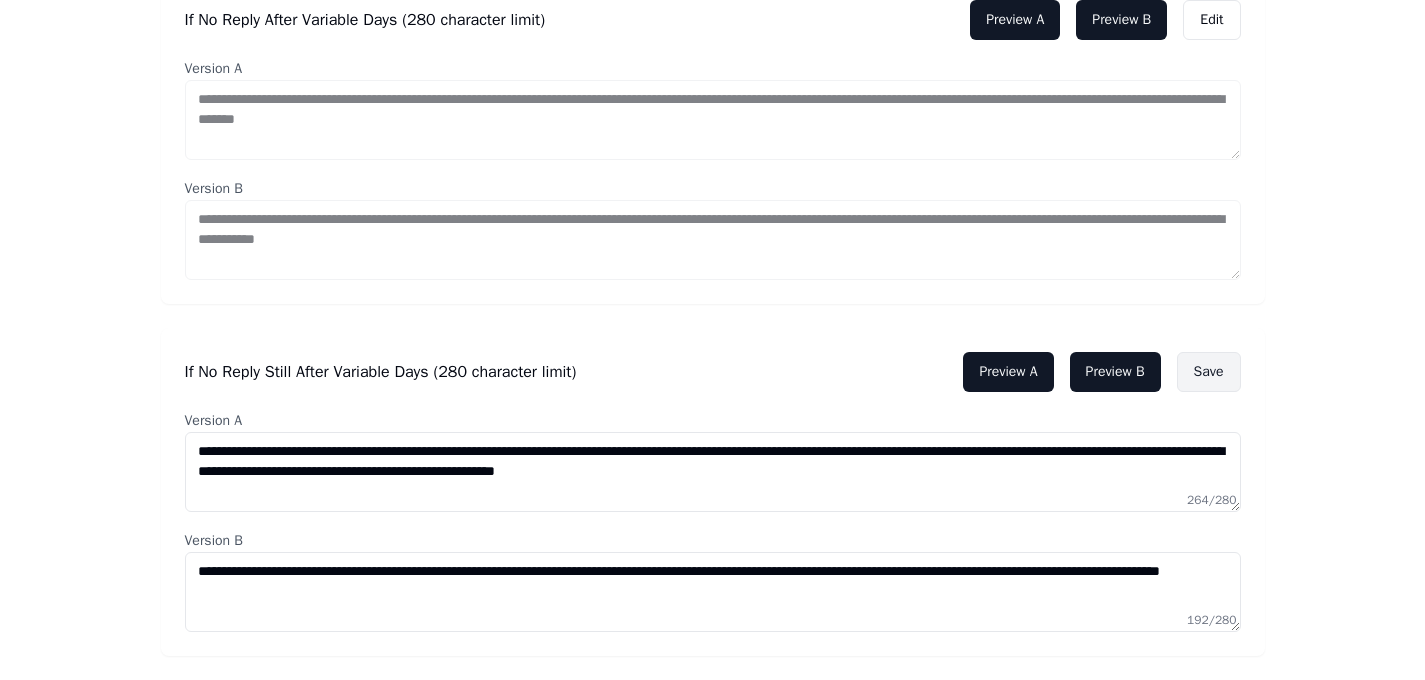 type on "**********" 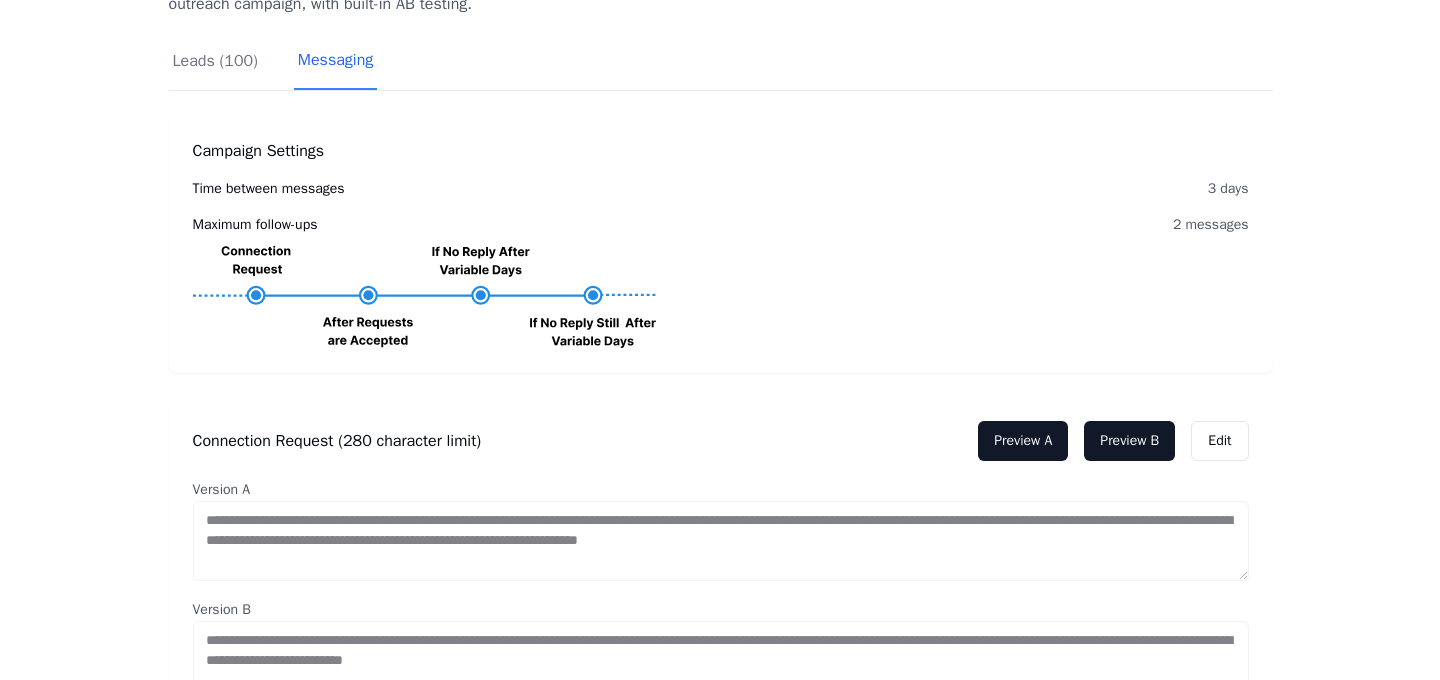 scroll, scrollTop: 0, scrollLeft: 0, axis: both 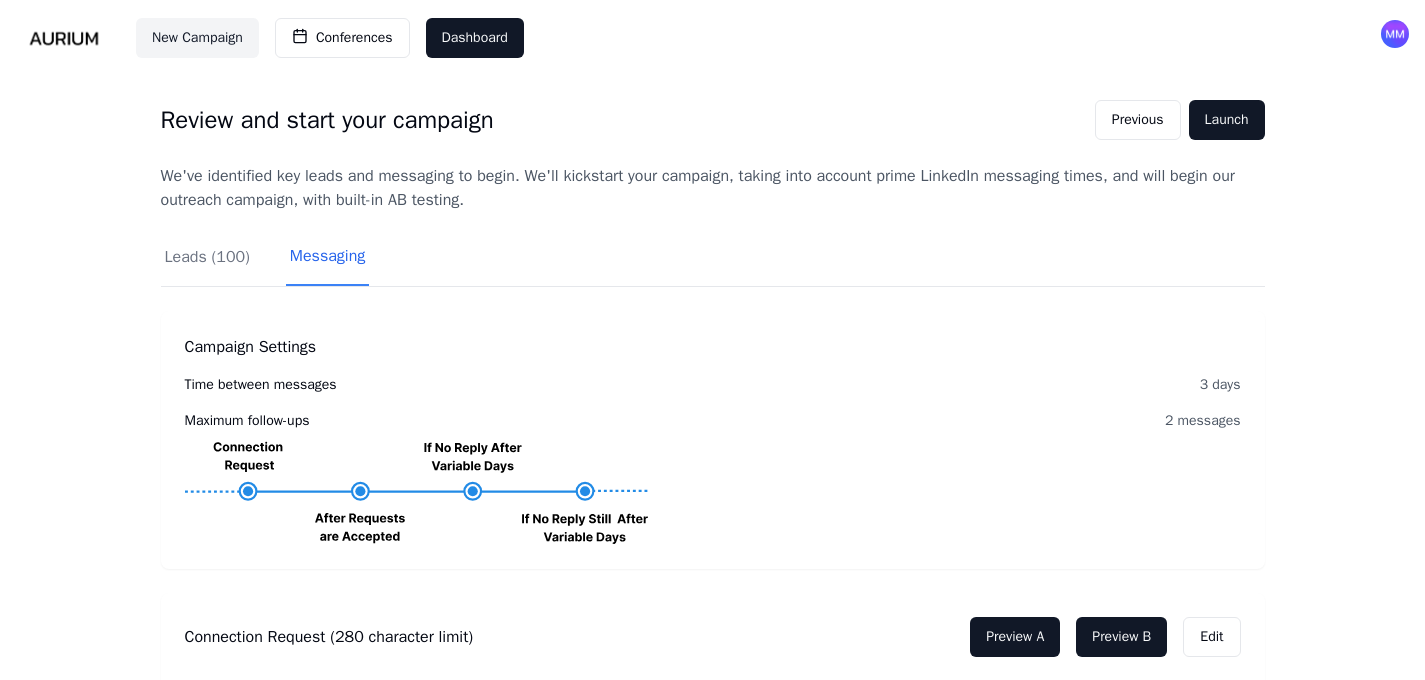 click on "Leads ( 100 )" at bounding box center (207, 265) 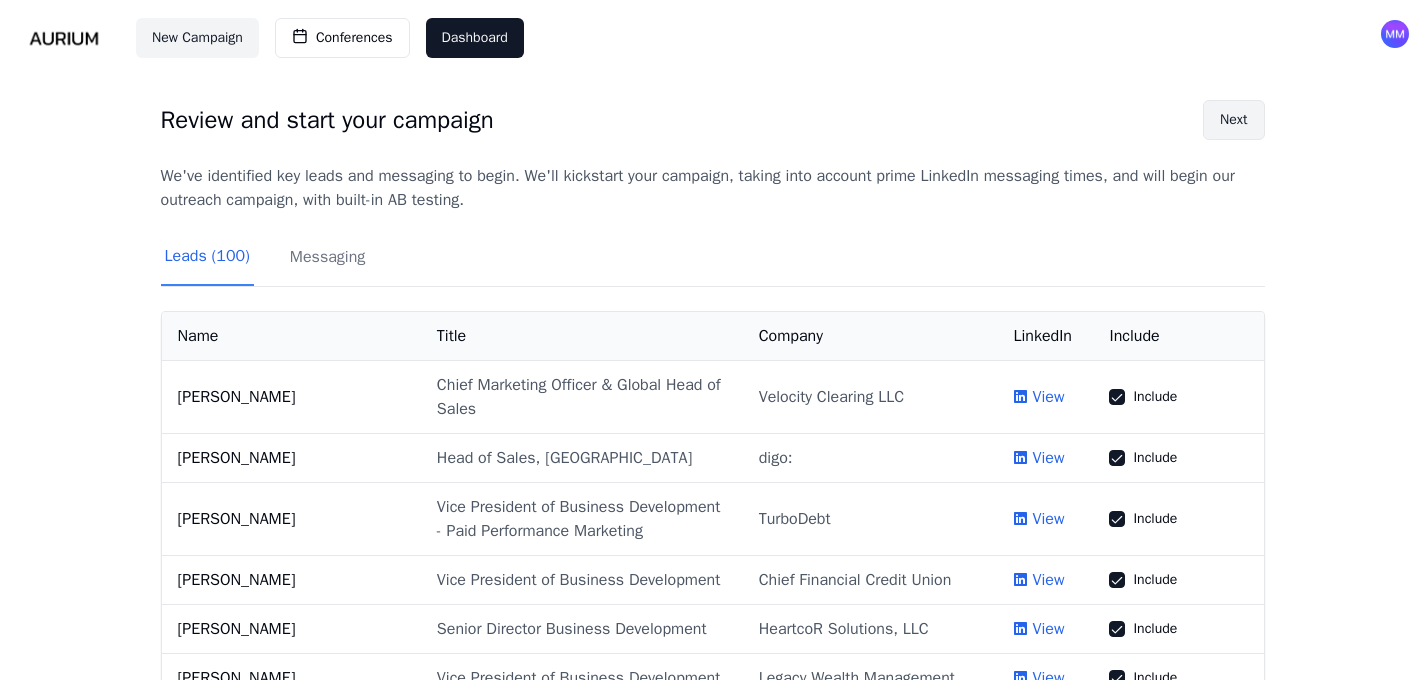 click on "Next" at bounding box center [1233, 120] 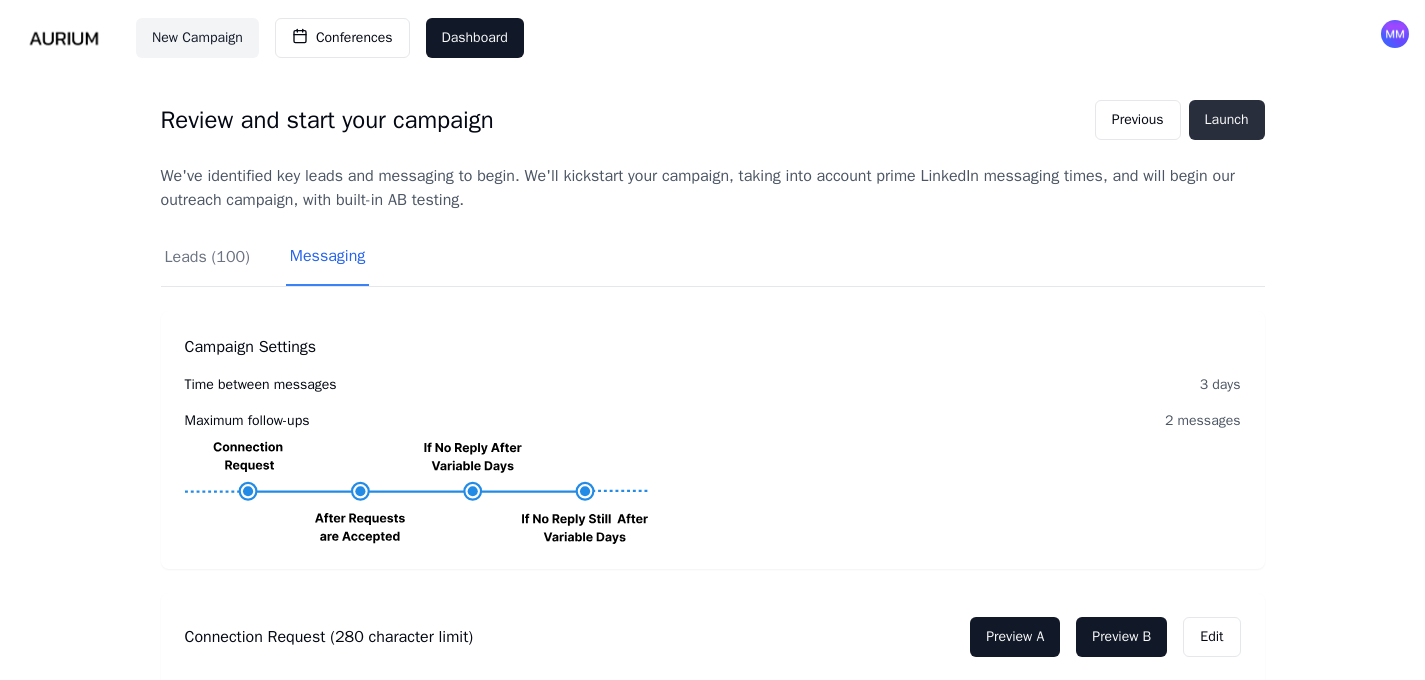 click on "Launch" at bounding box center [1227, 120] 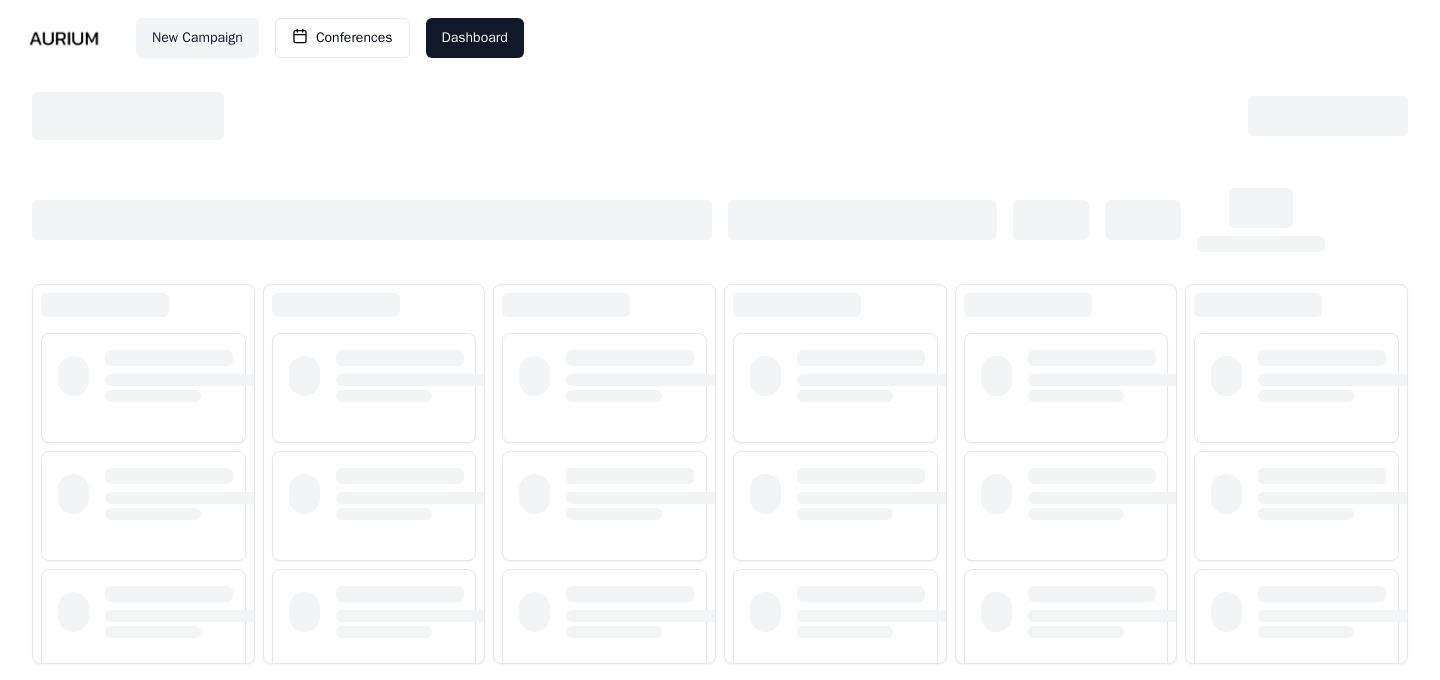 scroll, scrollTop: 0, scrollLeft: 0, axis: both 